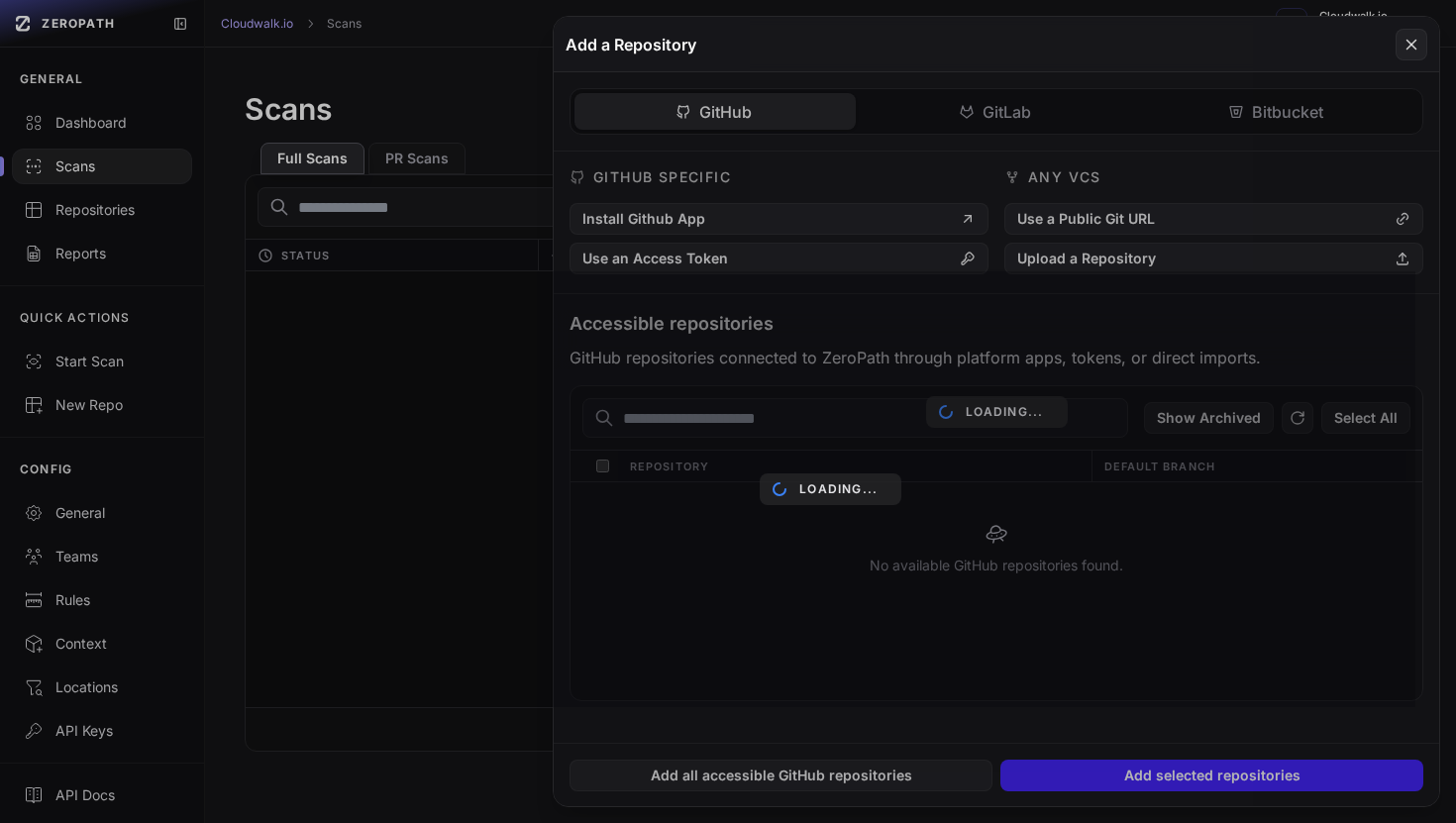 scroll, scrollTop: 0, scrollLeft: 0, axis: both 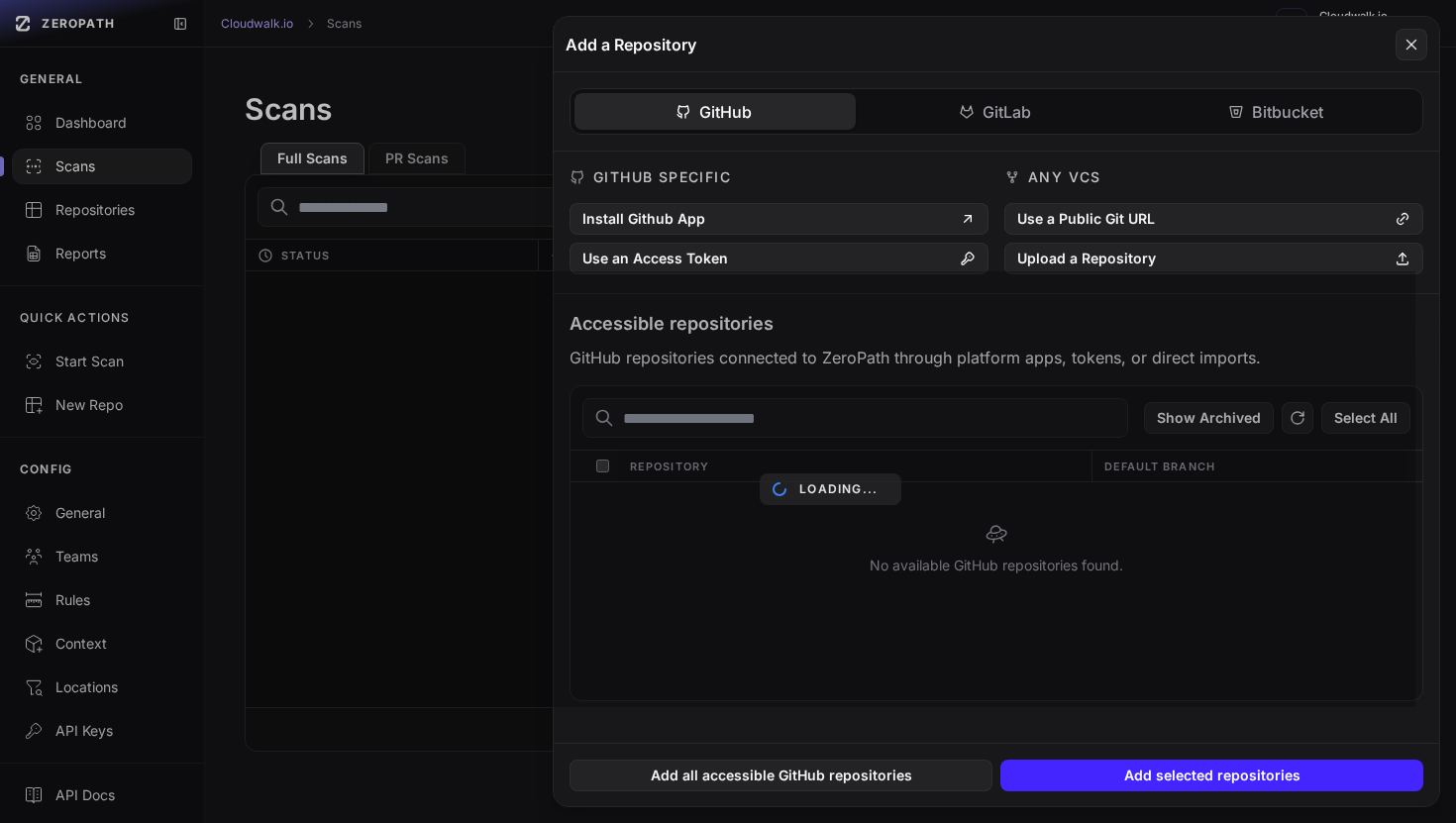 click 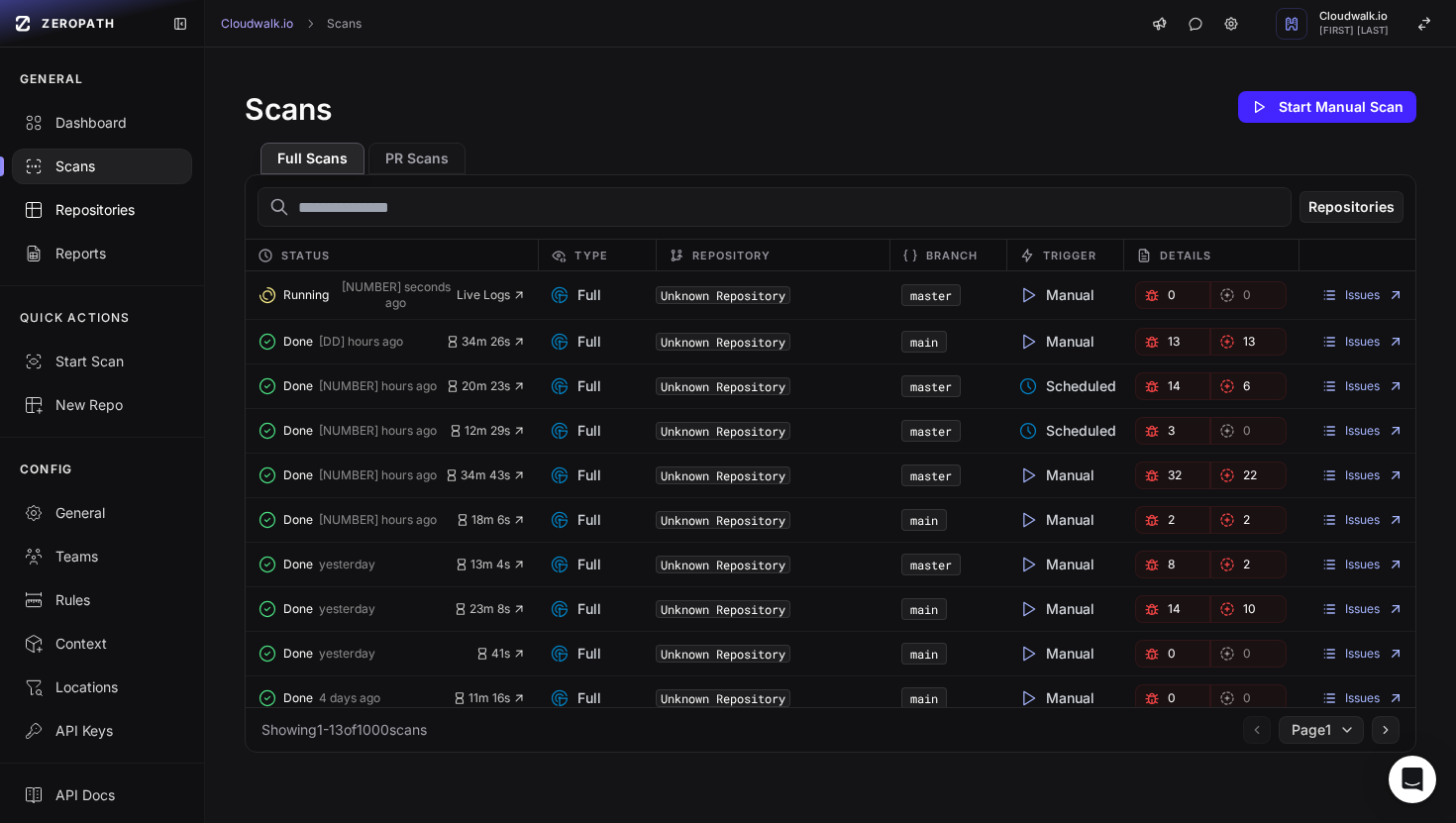 click on "Repositories" at bounding box center [102, 210] 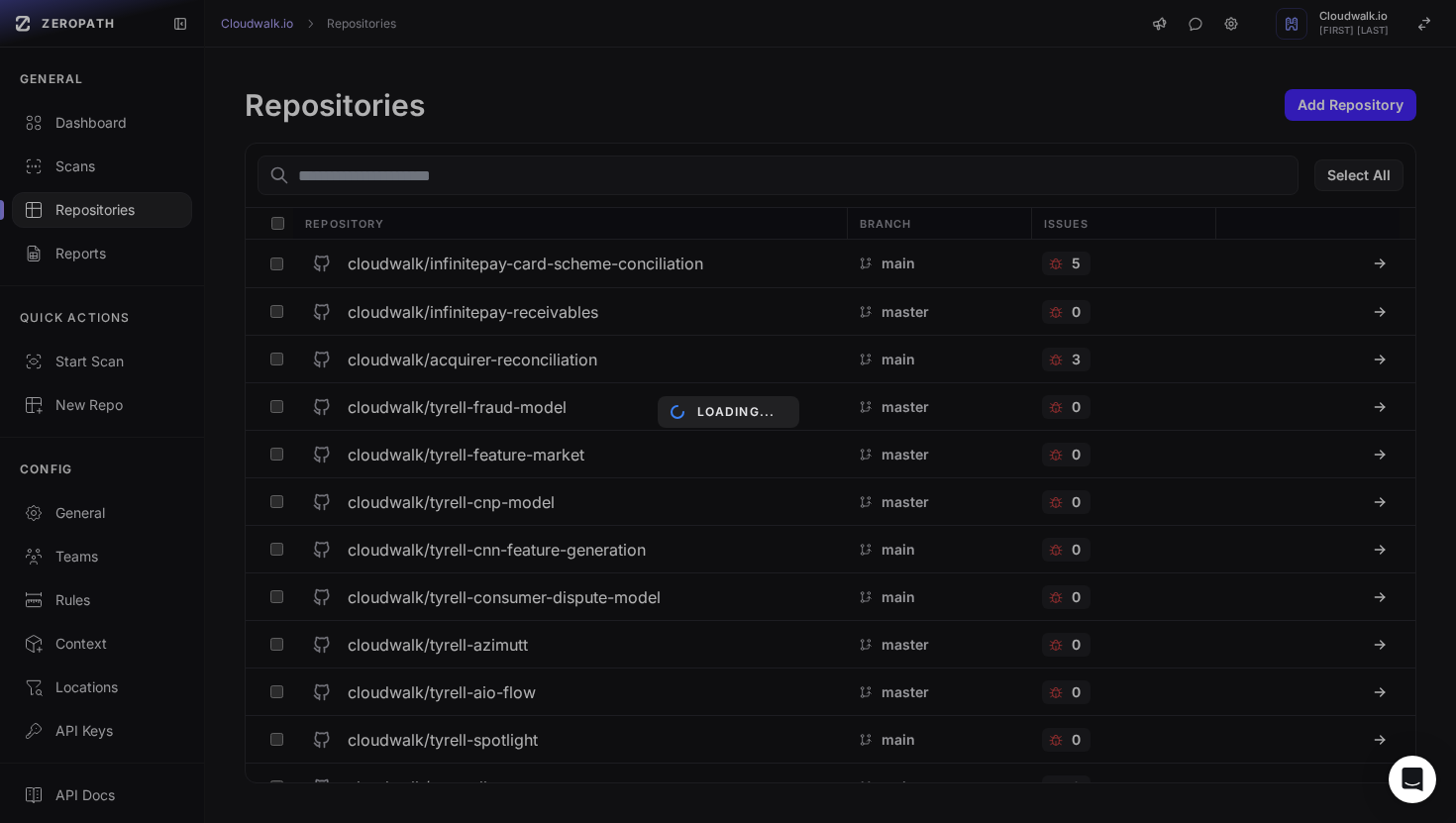 click on "Loading..." at bounding box center (728, 411) 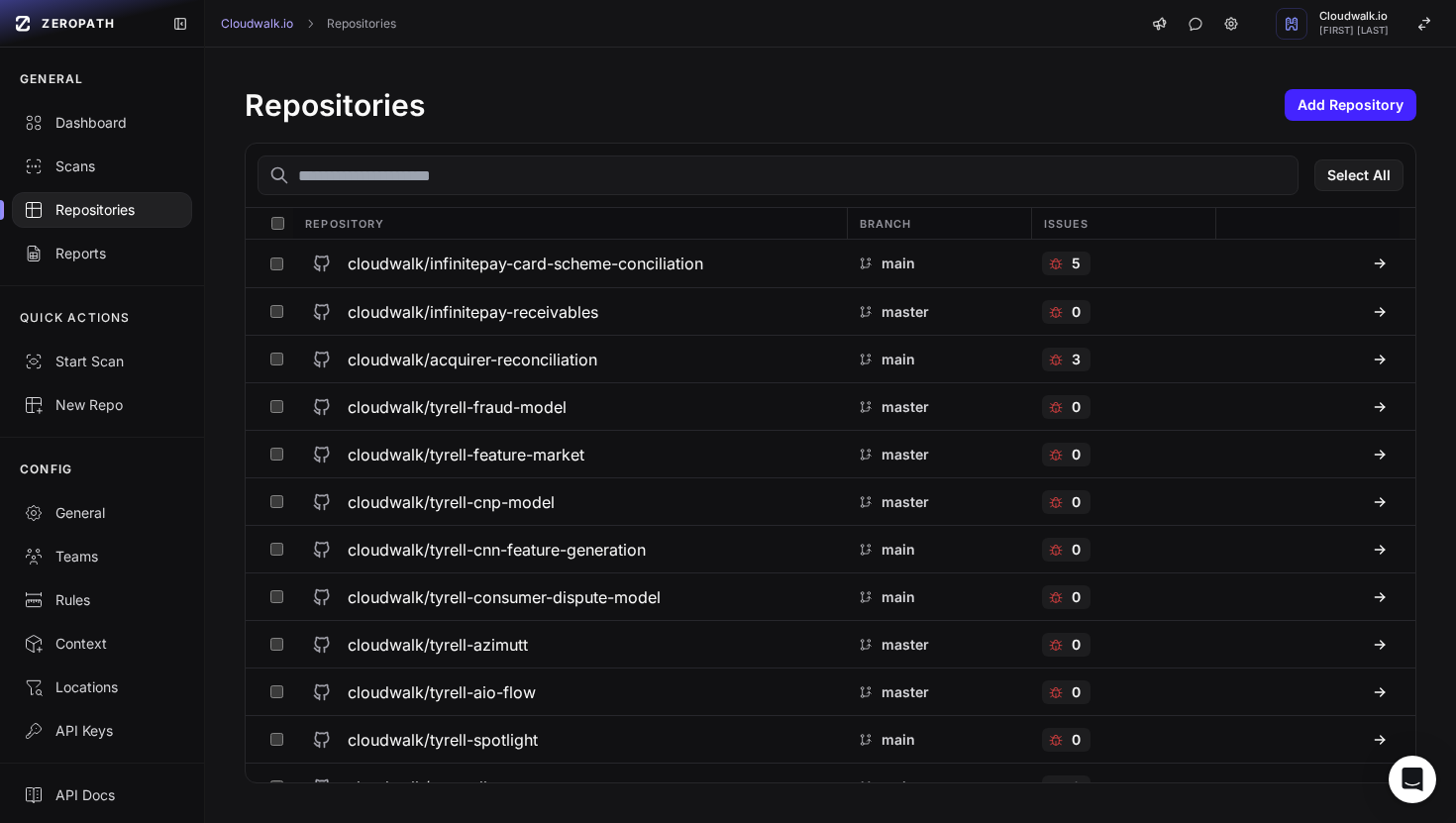 click at bounding box center (778, 175) 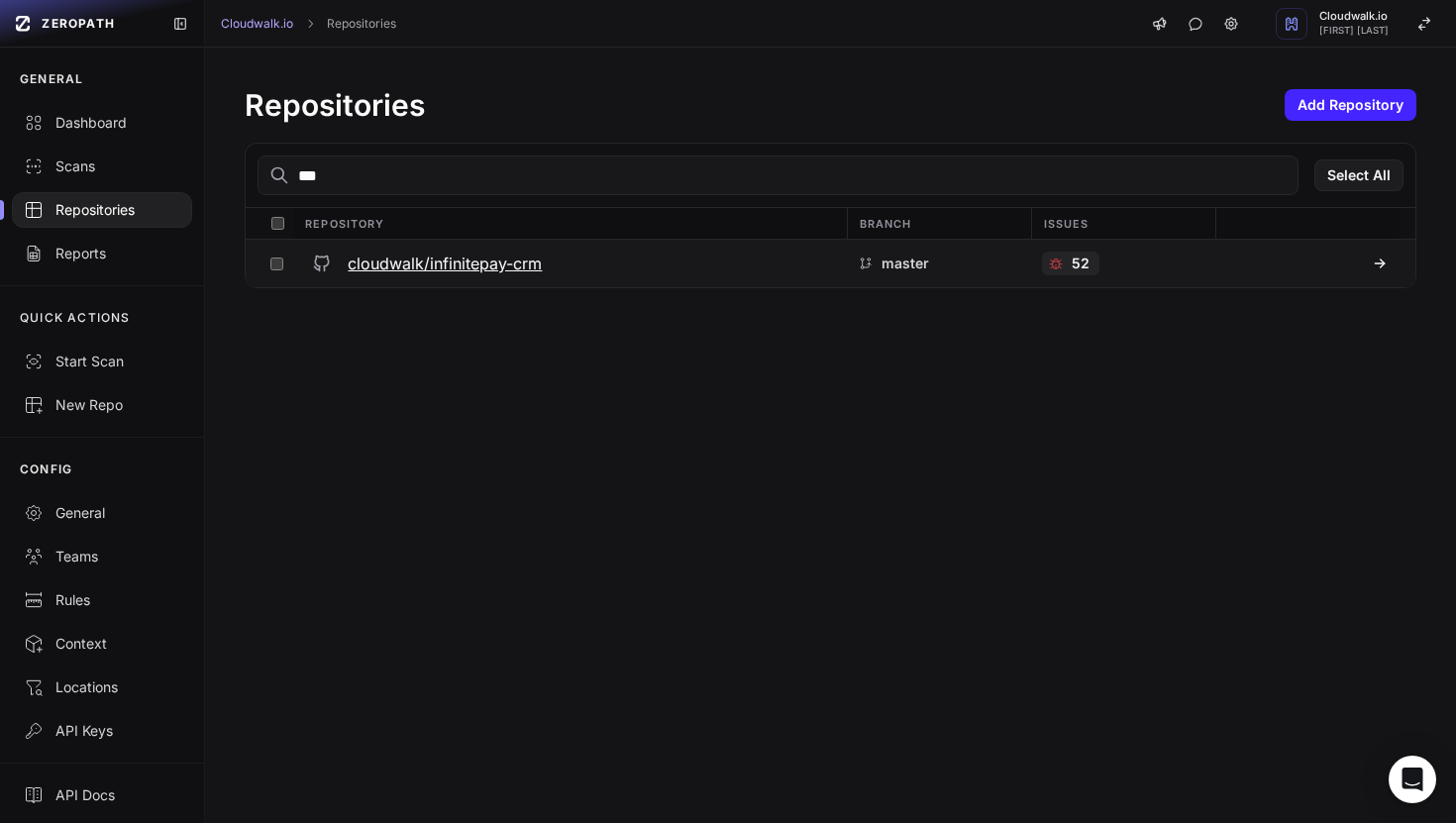 type on "***" 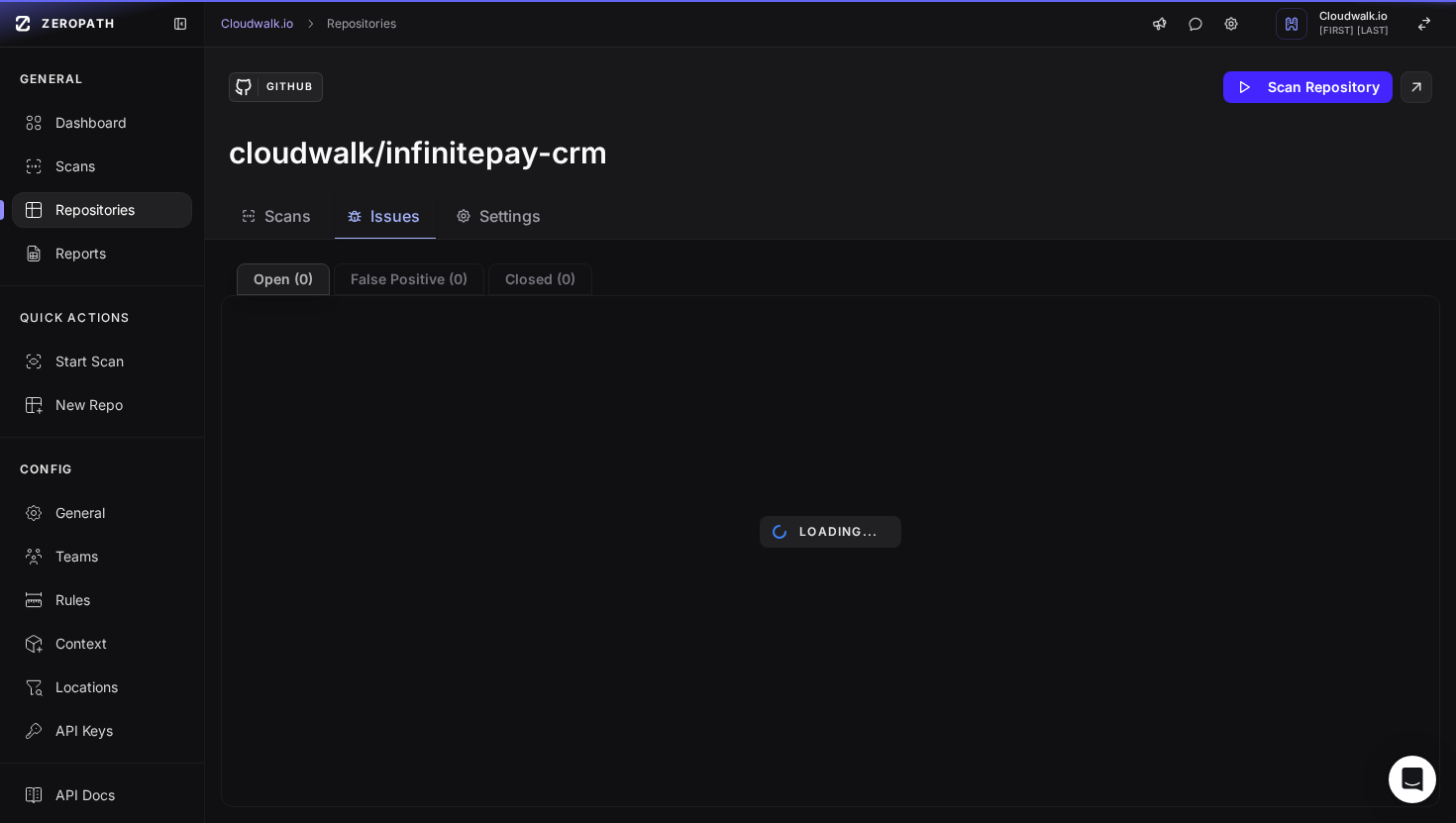 click on "Issues" at bounding box center (395, 216) 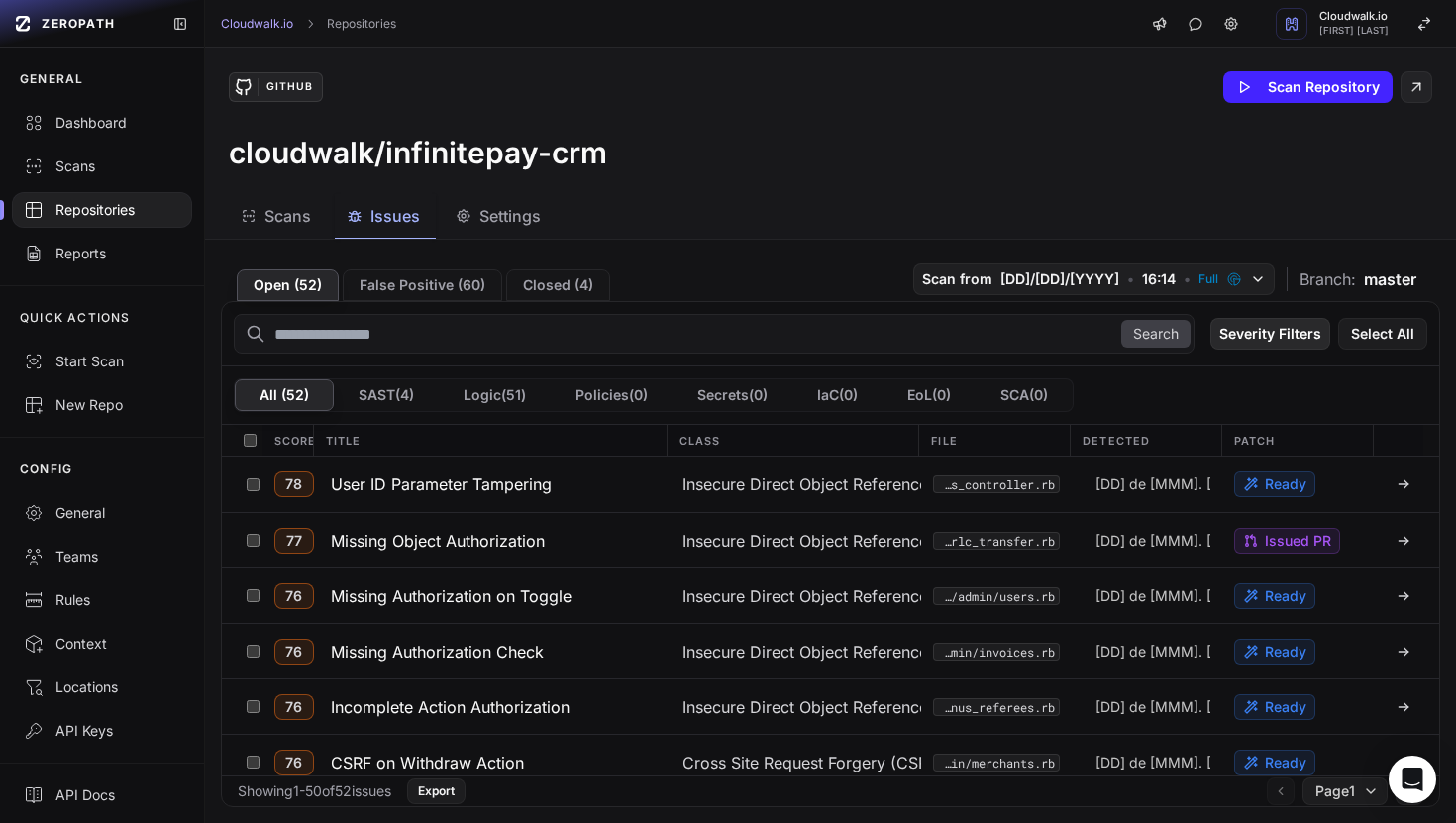 click on "Severity Filters" at bounding box center [1270, 334] 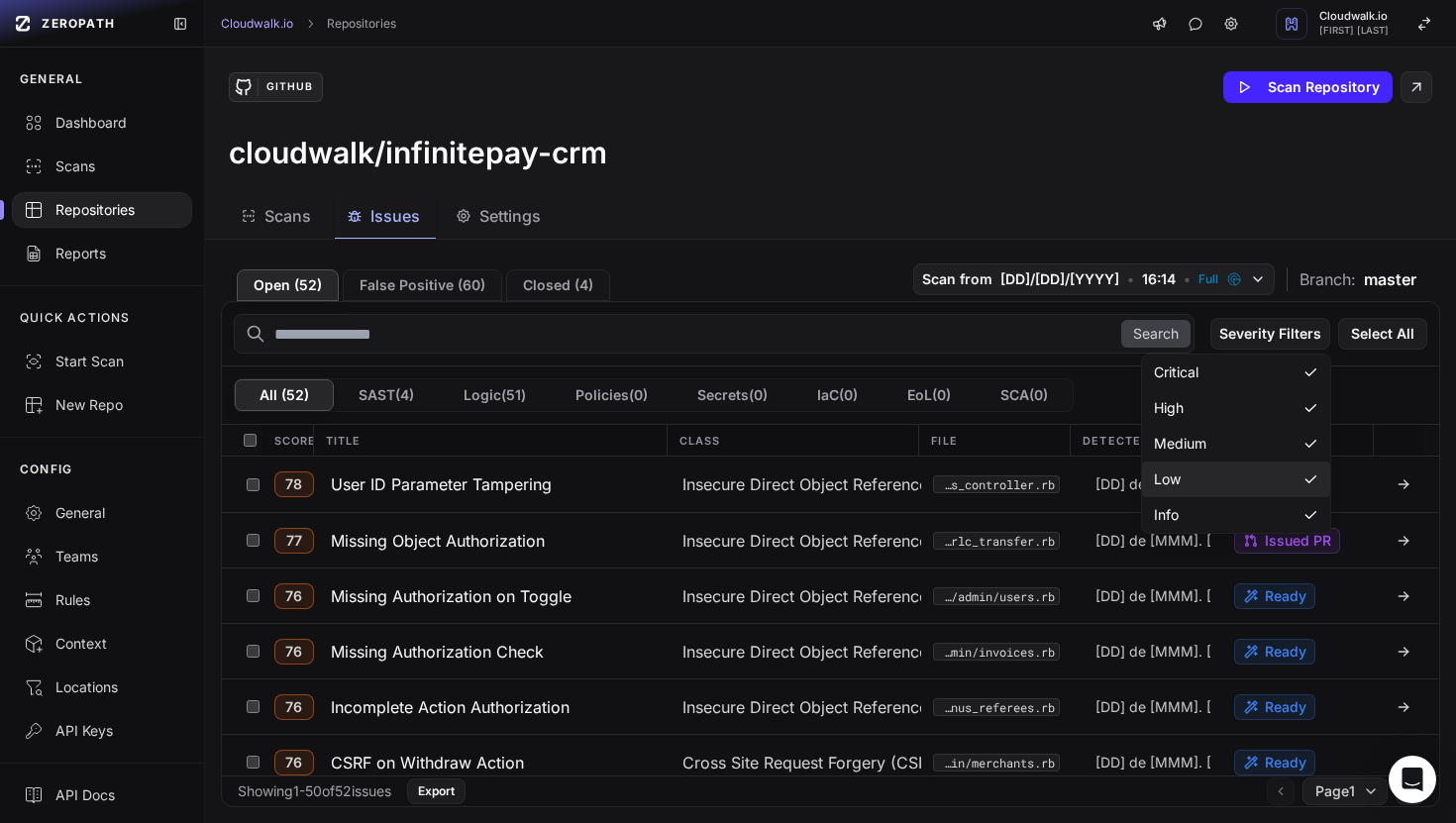 click on "Low" 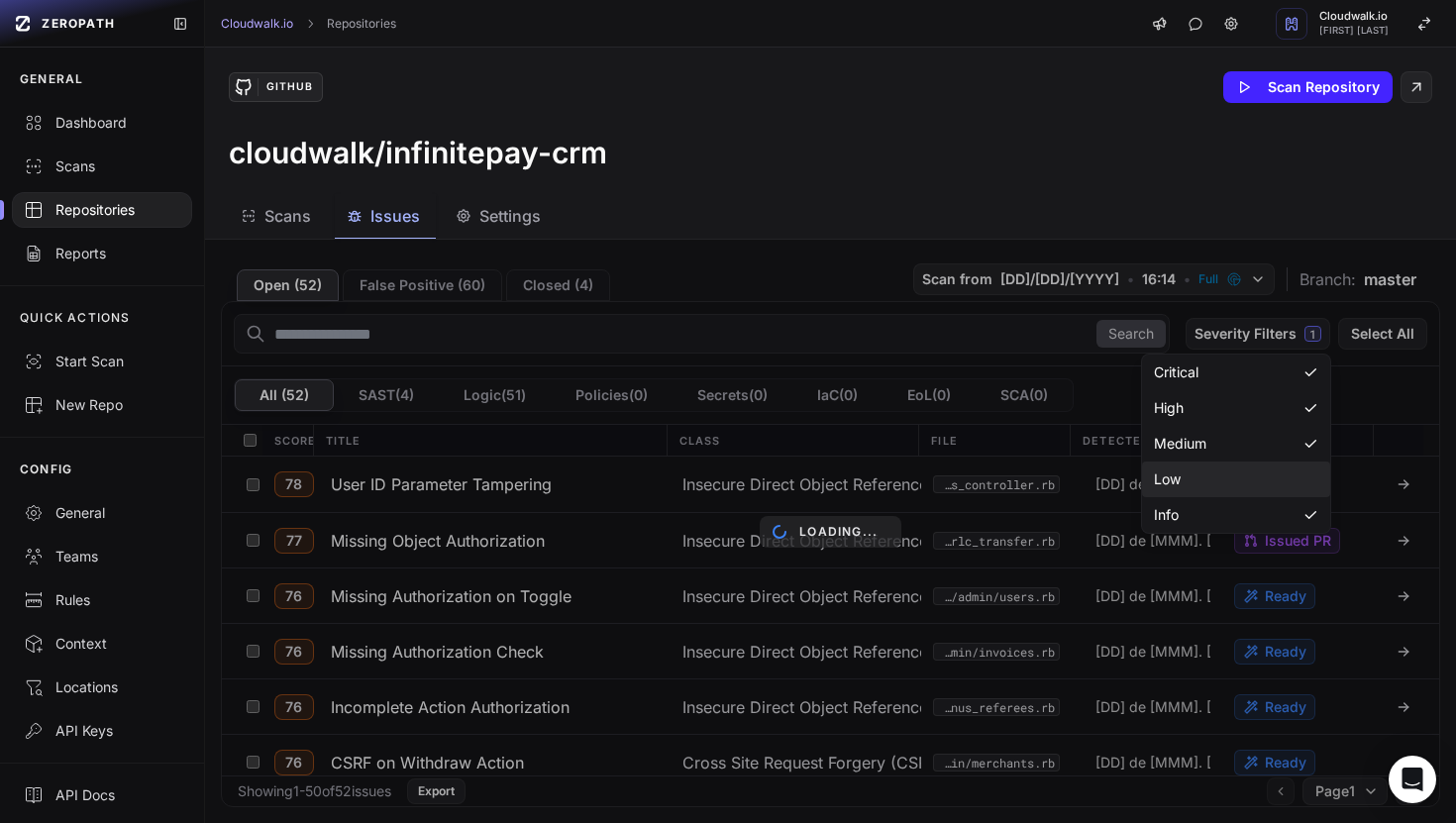 click on "Low" 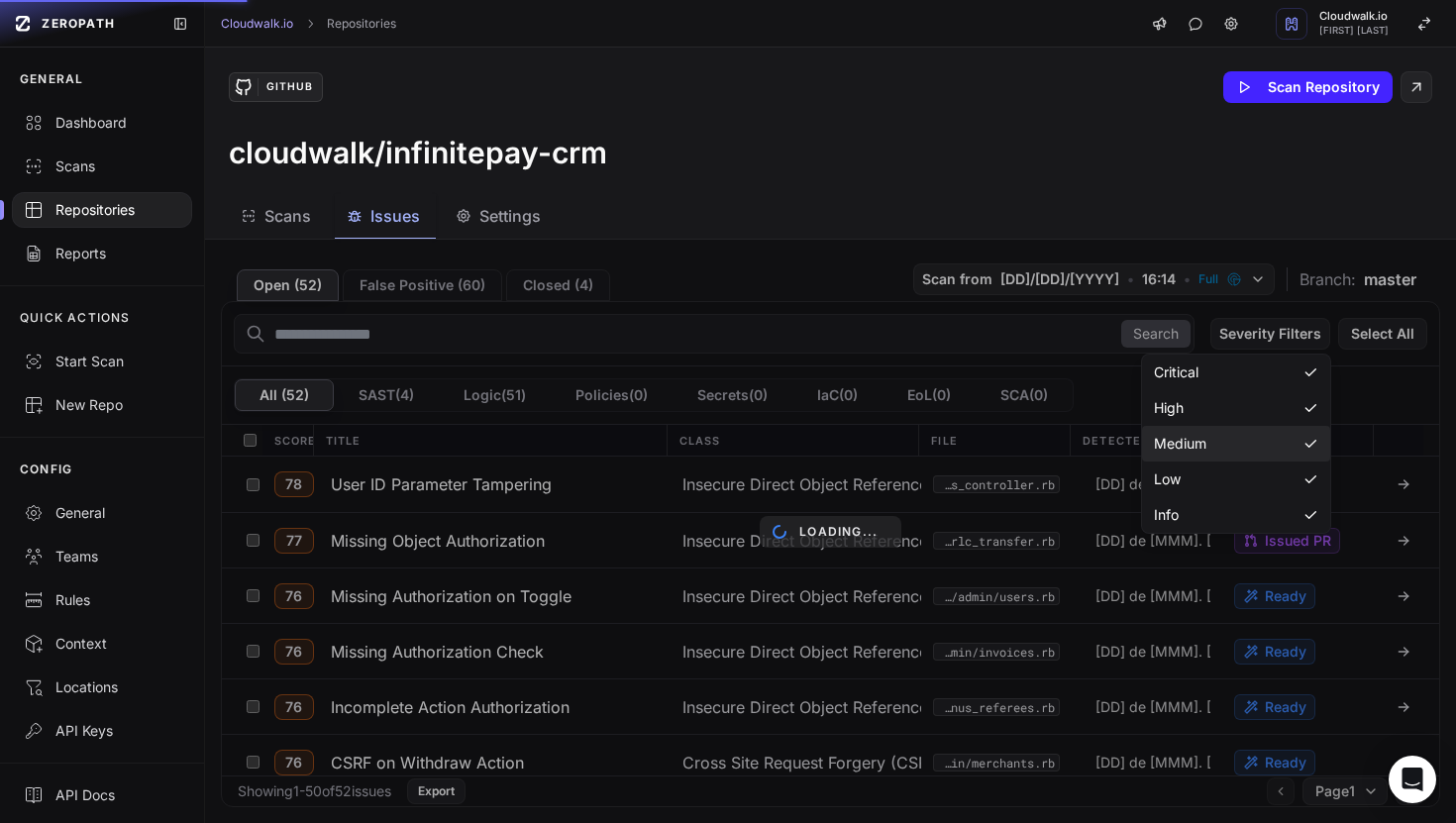 click on "Medium" 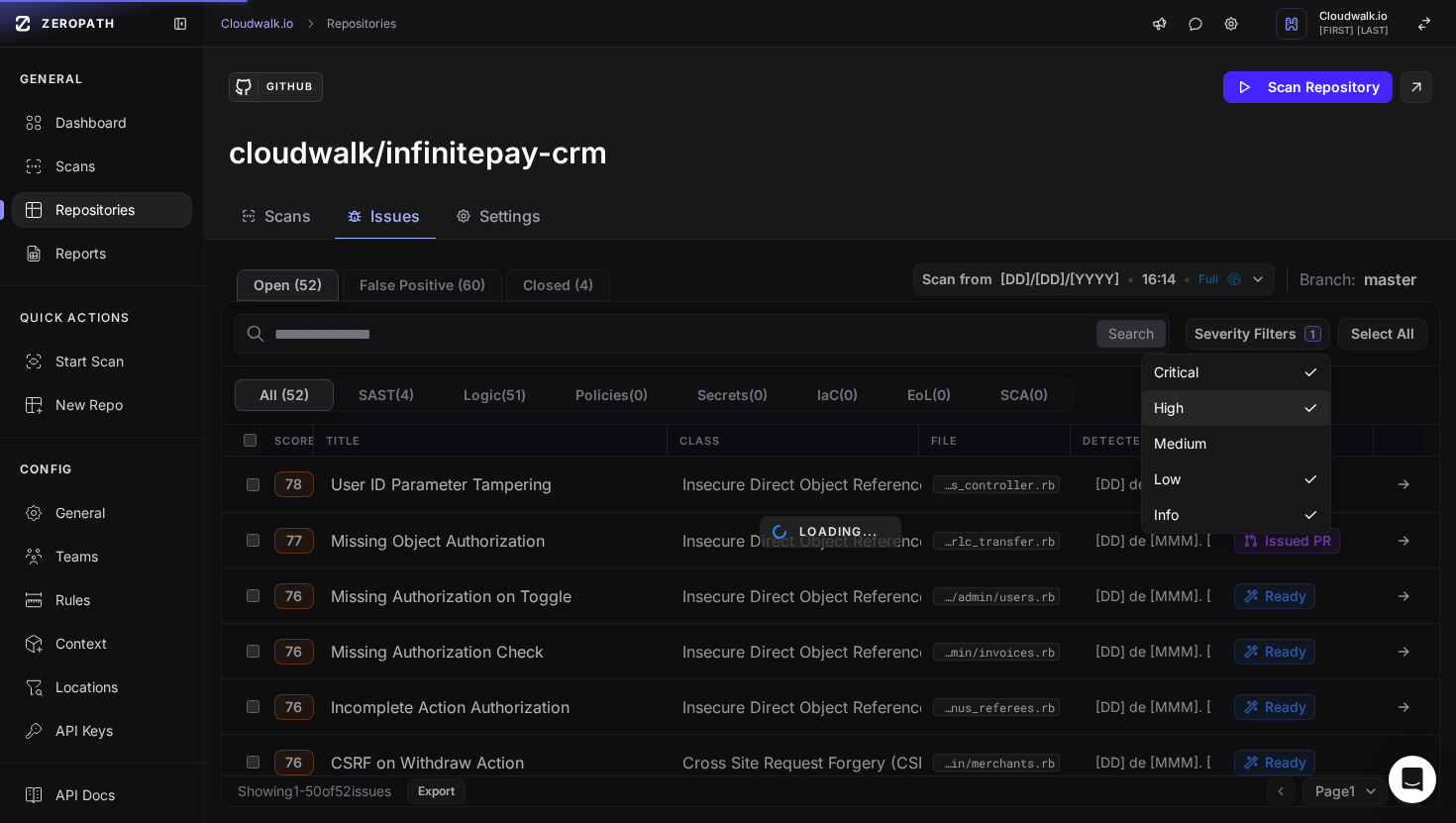 click on "High" 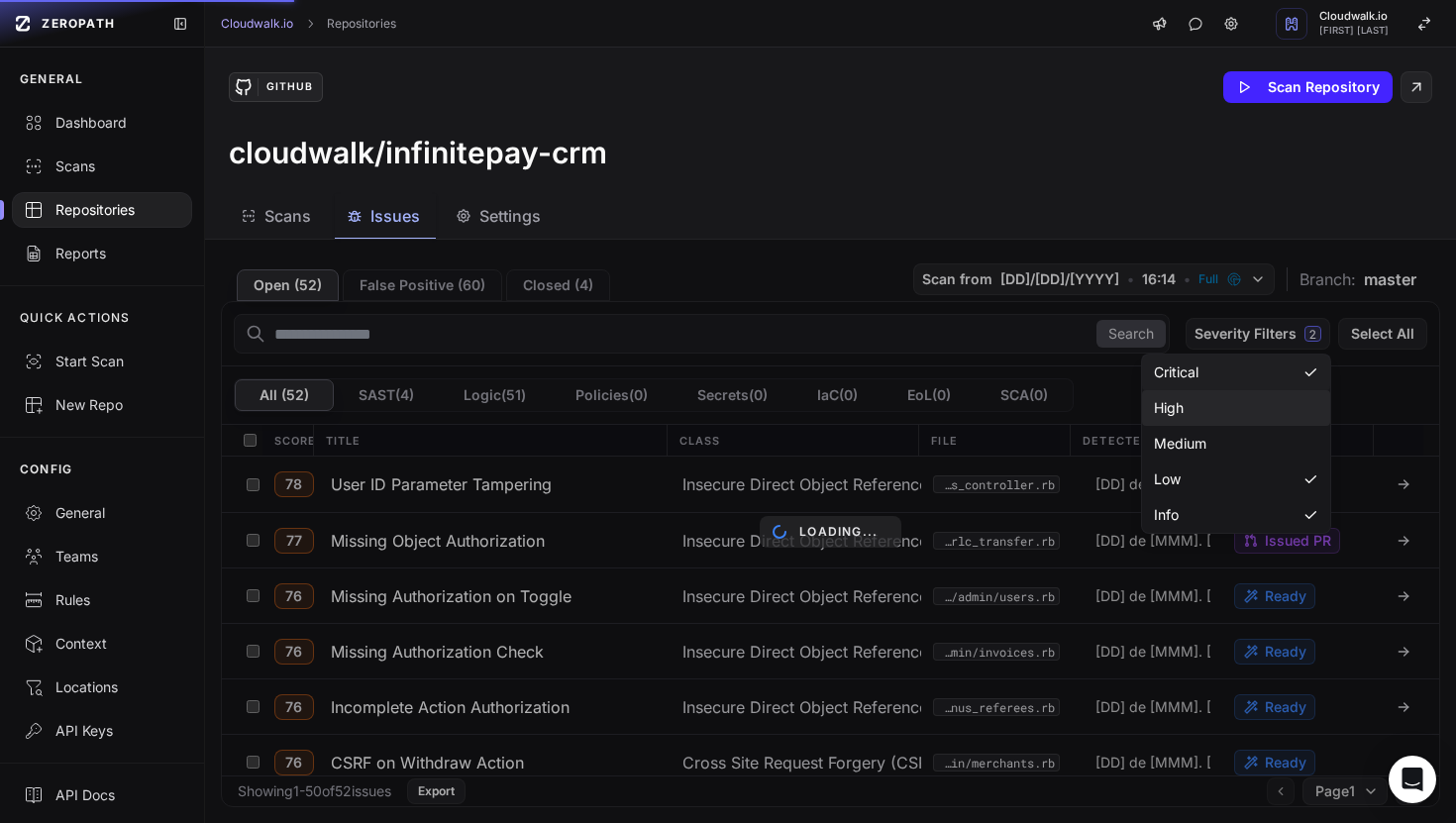 click on "Critical" at bounding box center (1236, 372) 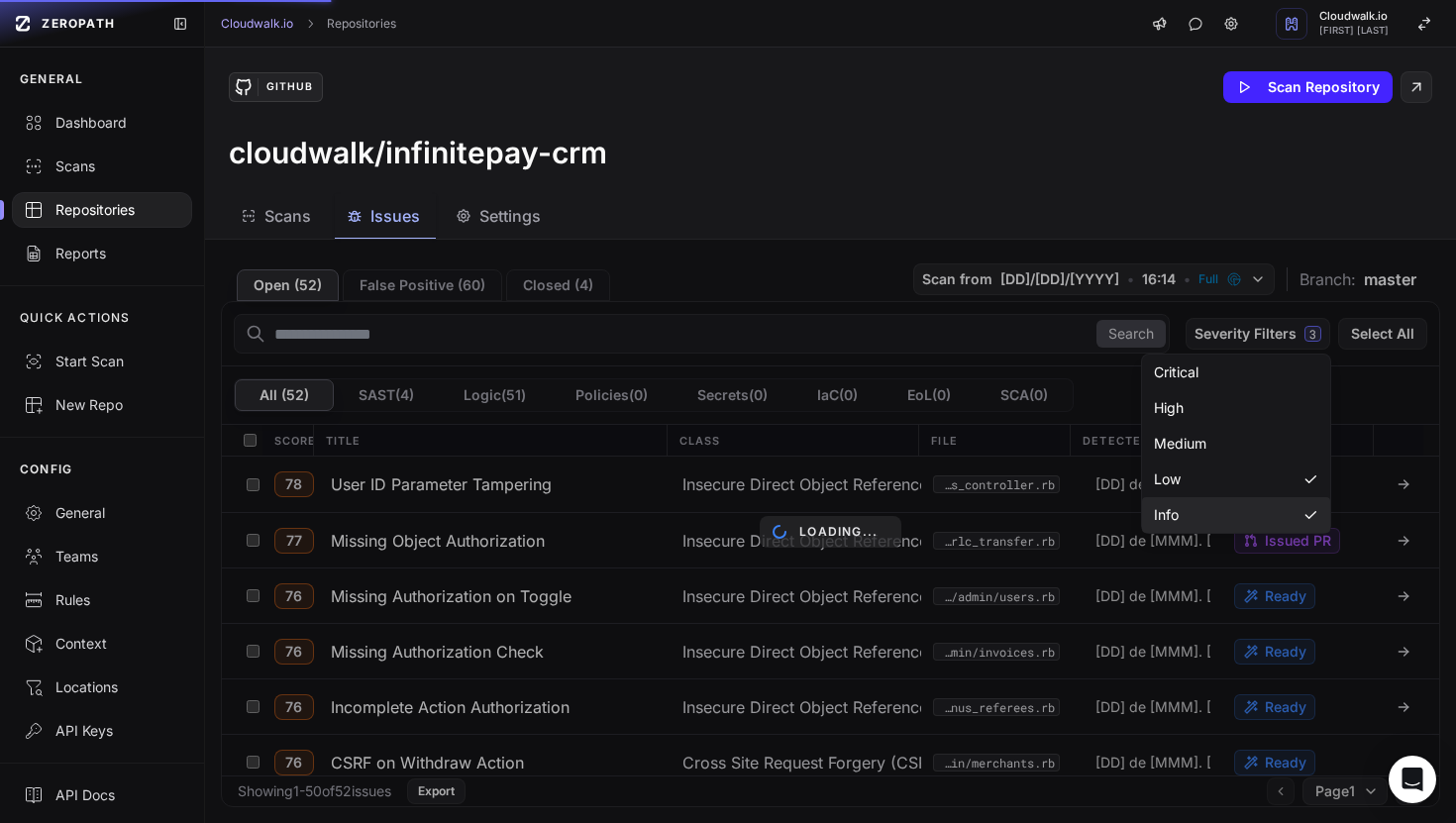 click on "Info" 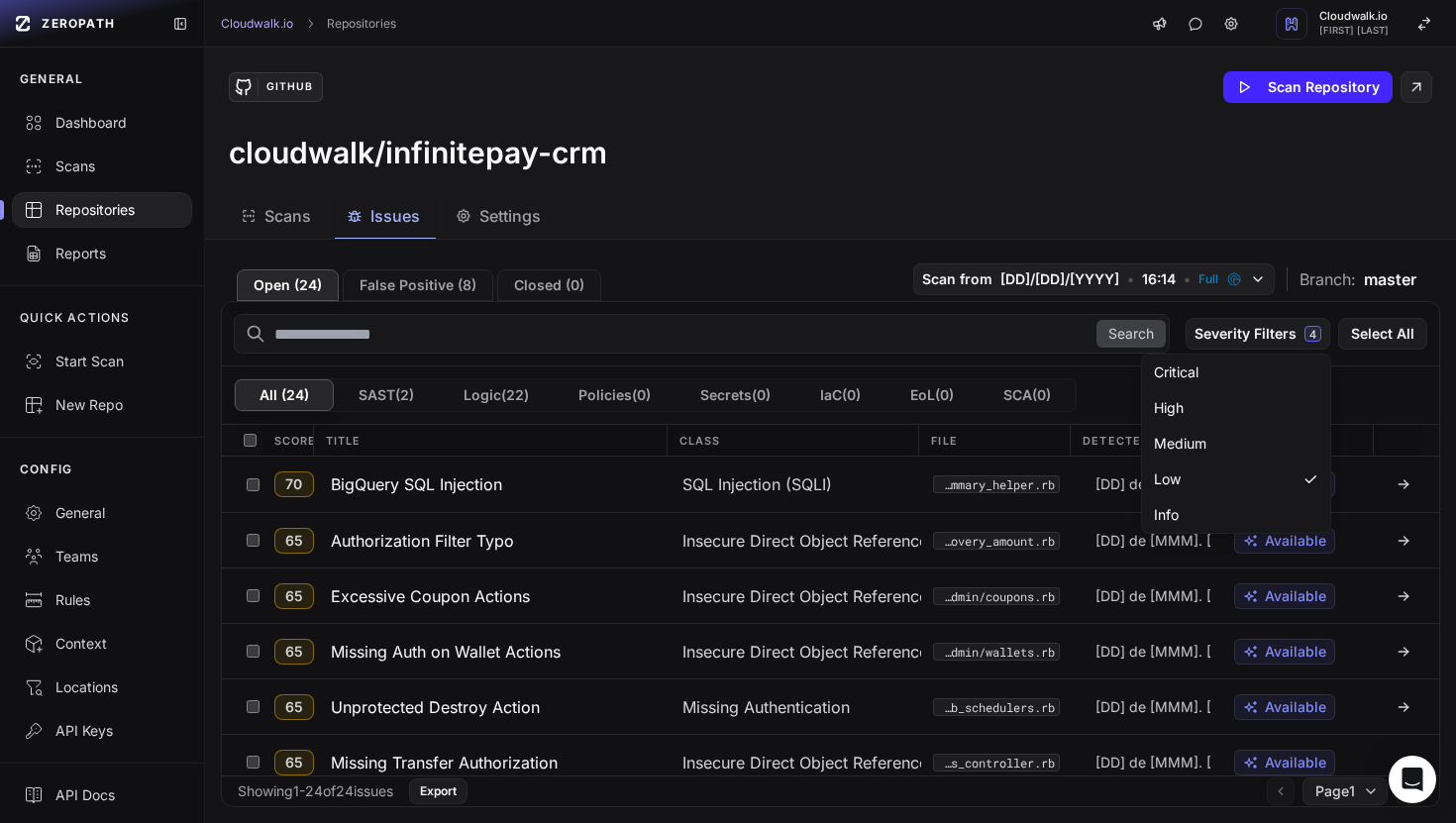 click on "Scans     Issues     Settings" at bounding box center (806, 216) 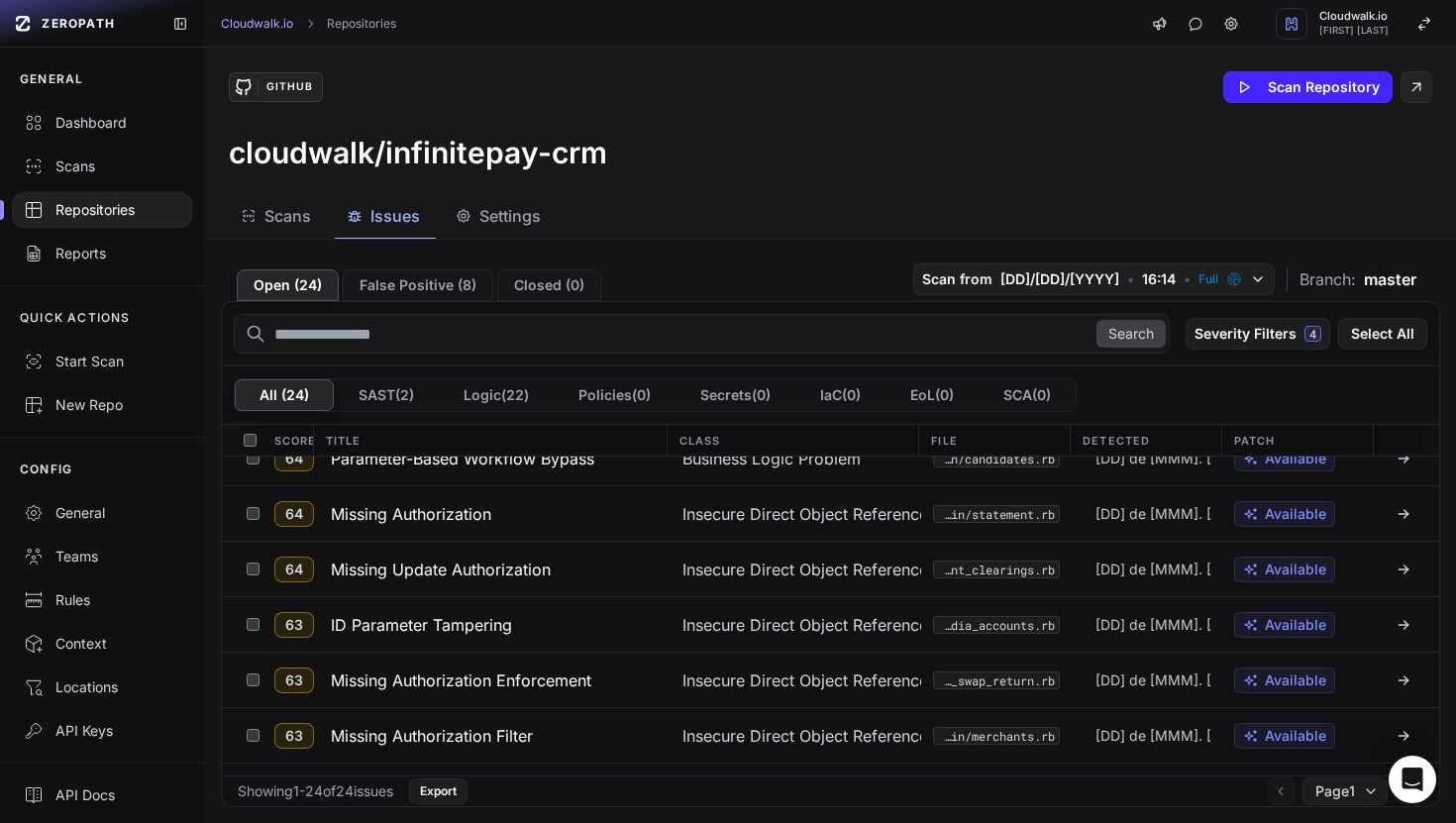 scroll, scrollTop: 694, scrollLeft: 0, axis: vertical 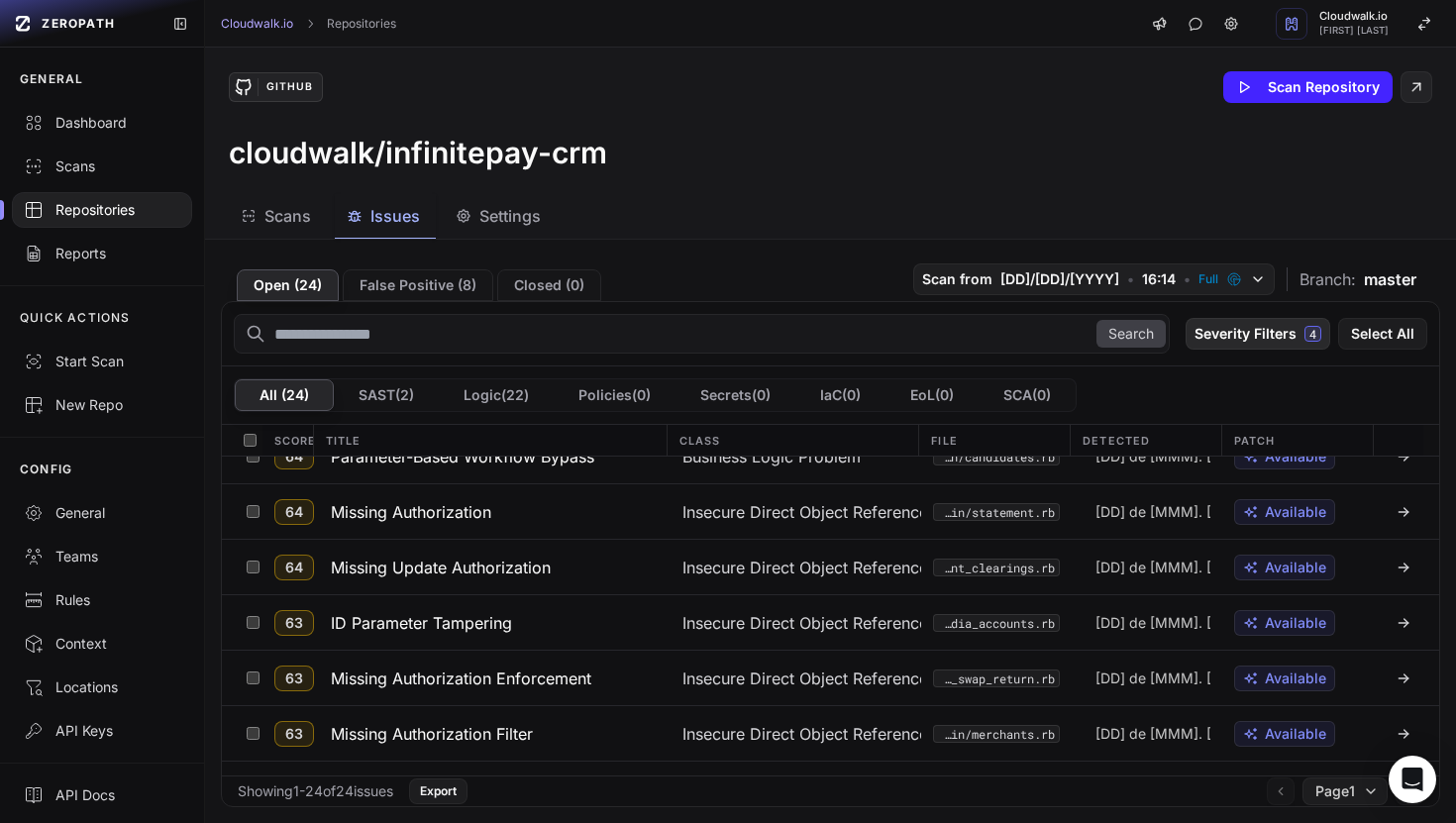 click on "Severity Filters
4" at bounding box center [1258, 334] 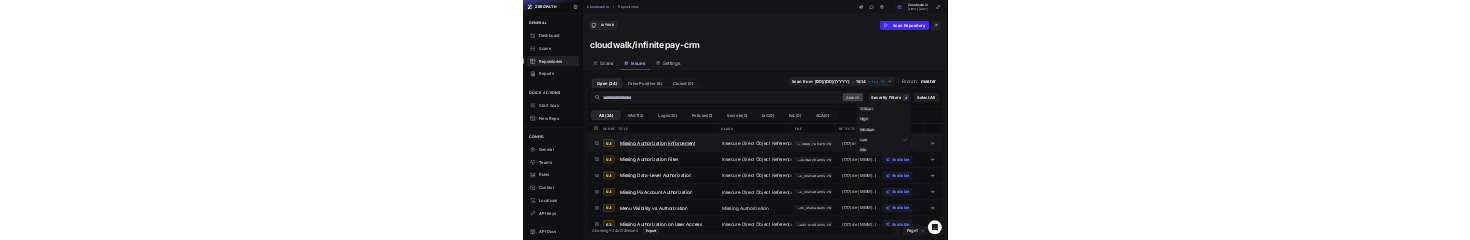 scroll, scrollTop: 893, scrollLeft: 0, axis: vertical 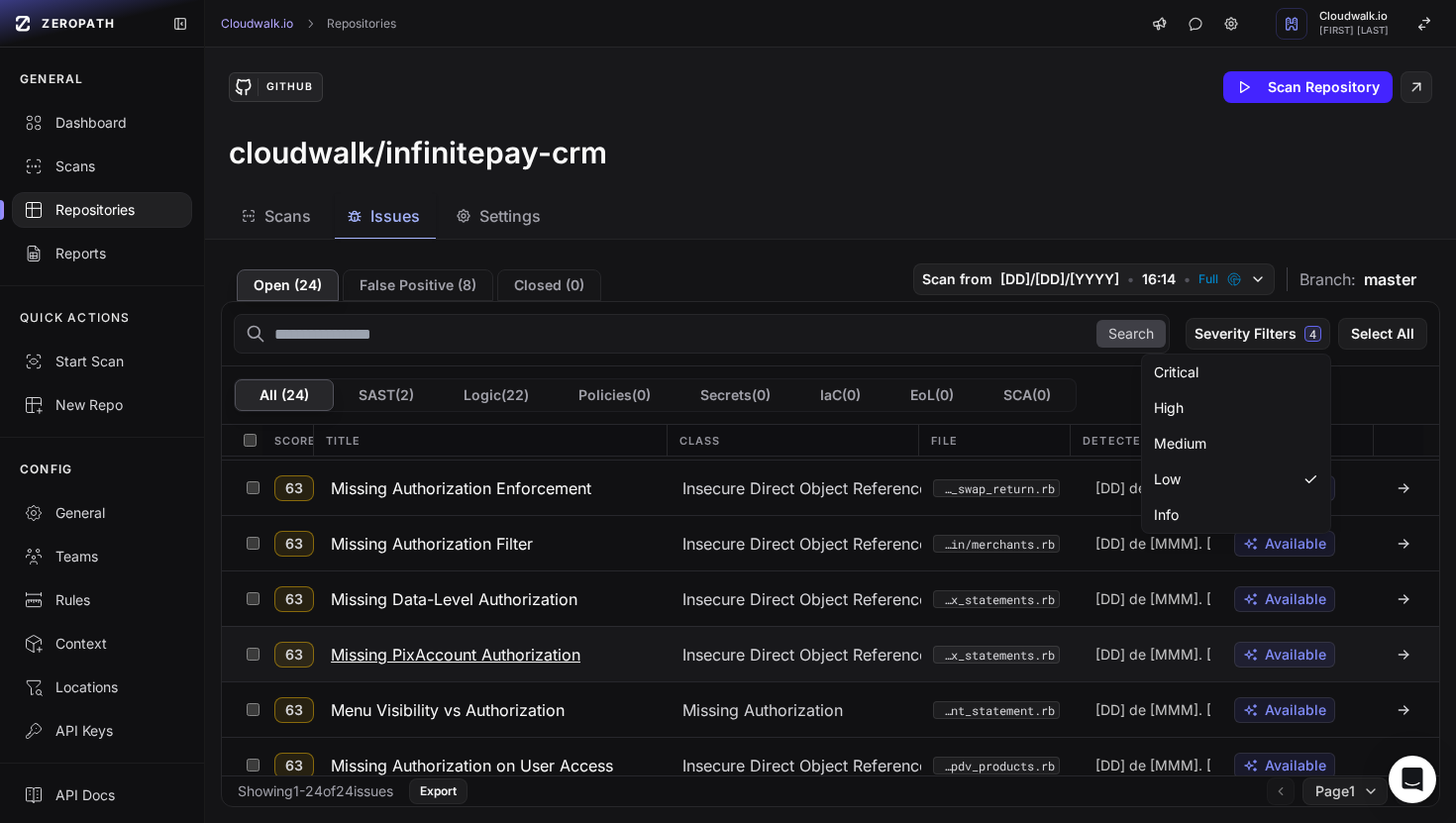 click on "Missing PixAccount Authorization" at bounding box center (456, 655) 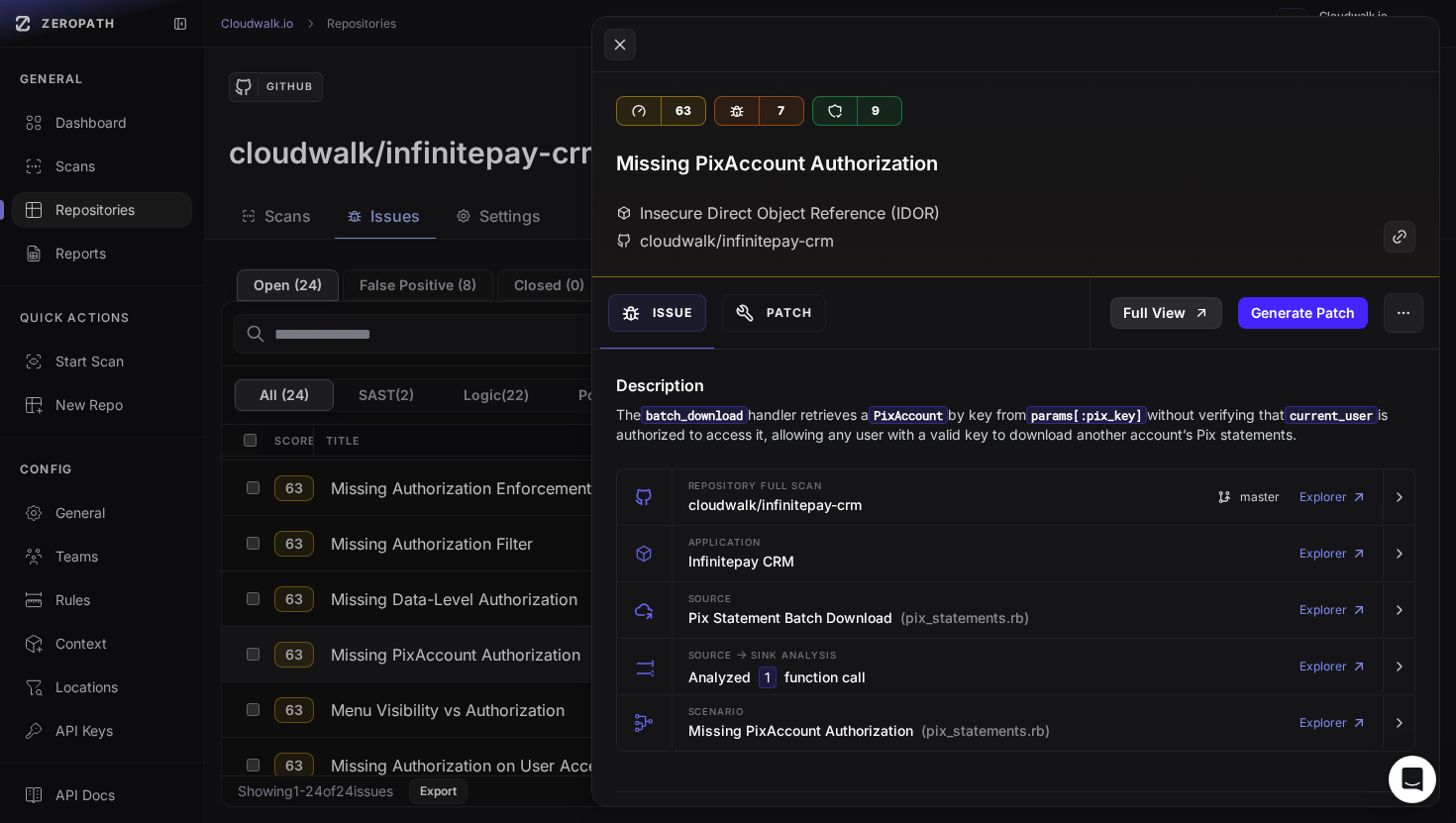click on "Full View" at bounding box center (1166, 313) 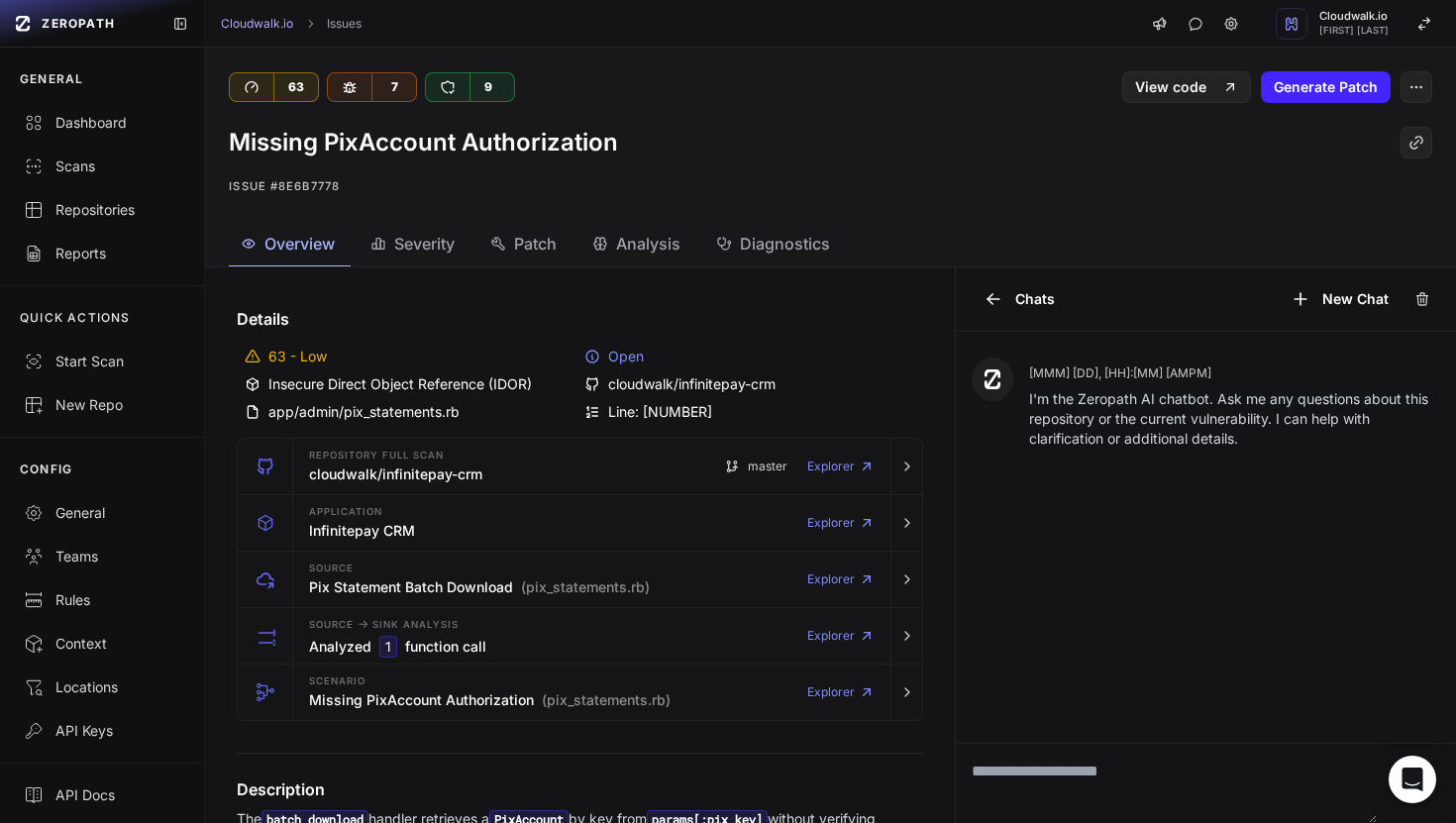 click at bounding box center [1166, 783] 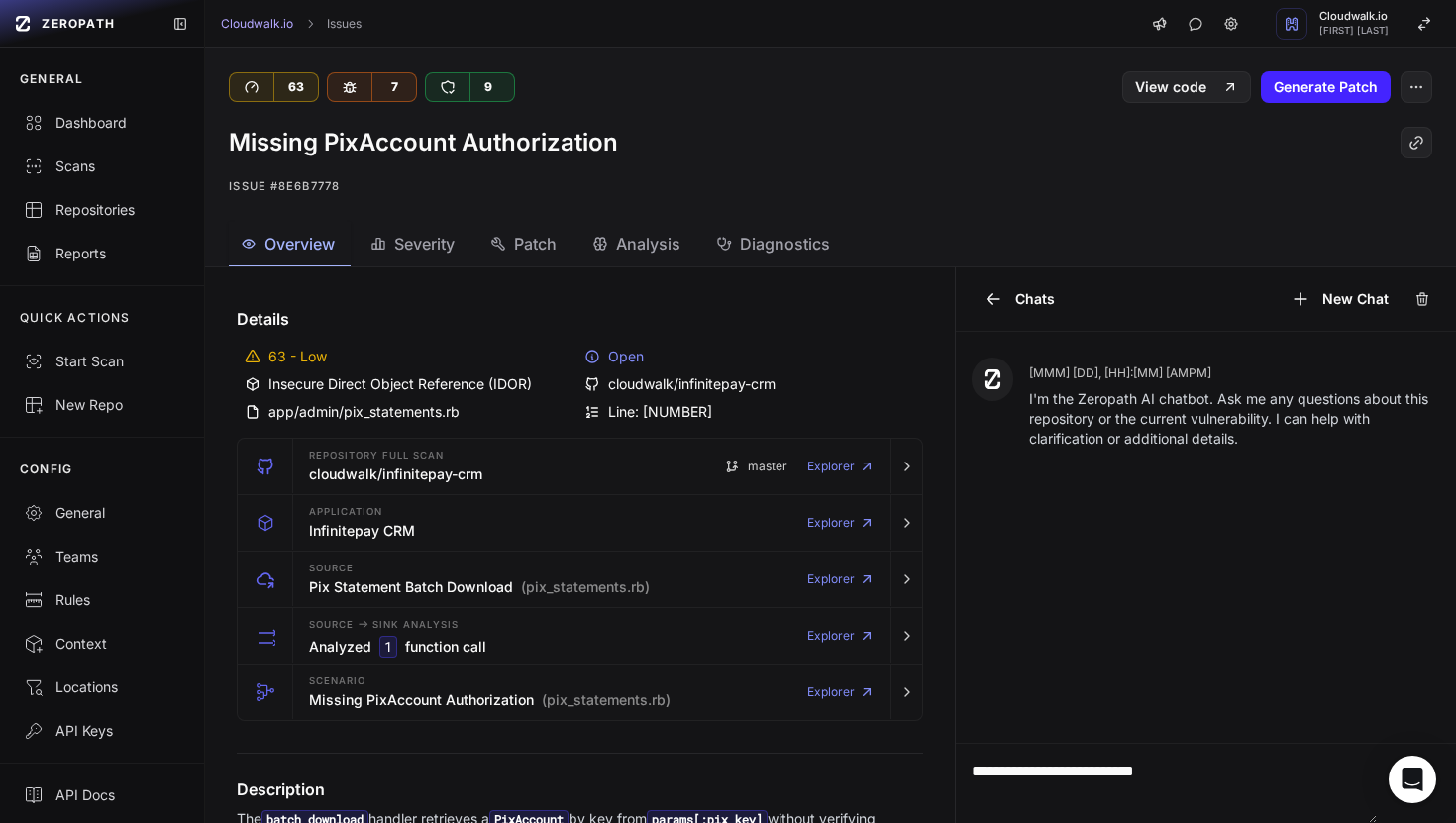 type on "**********" 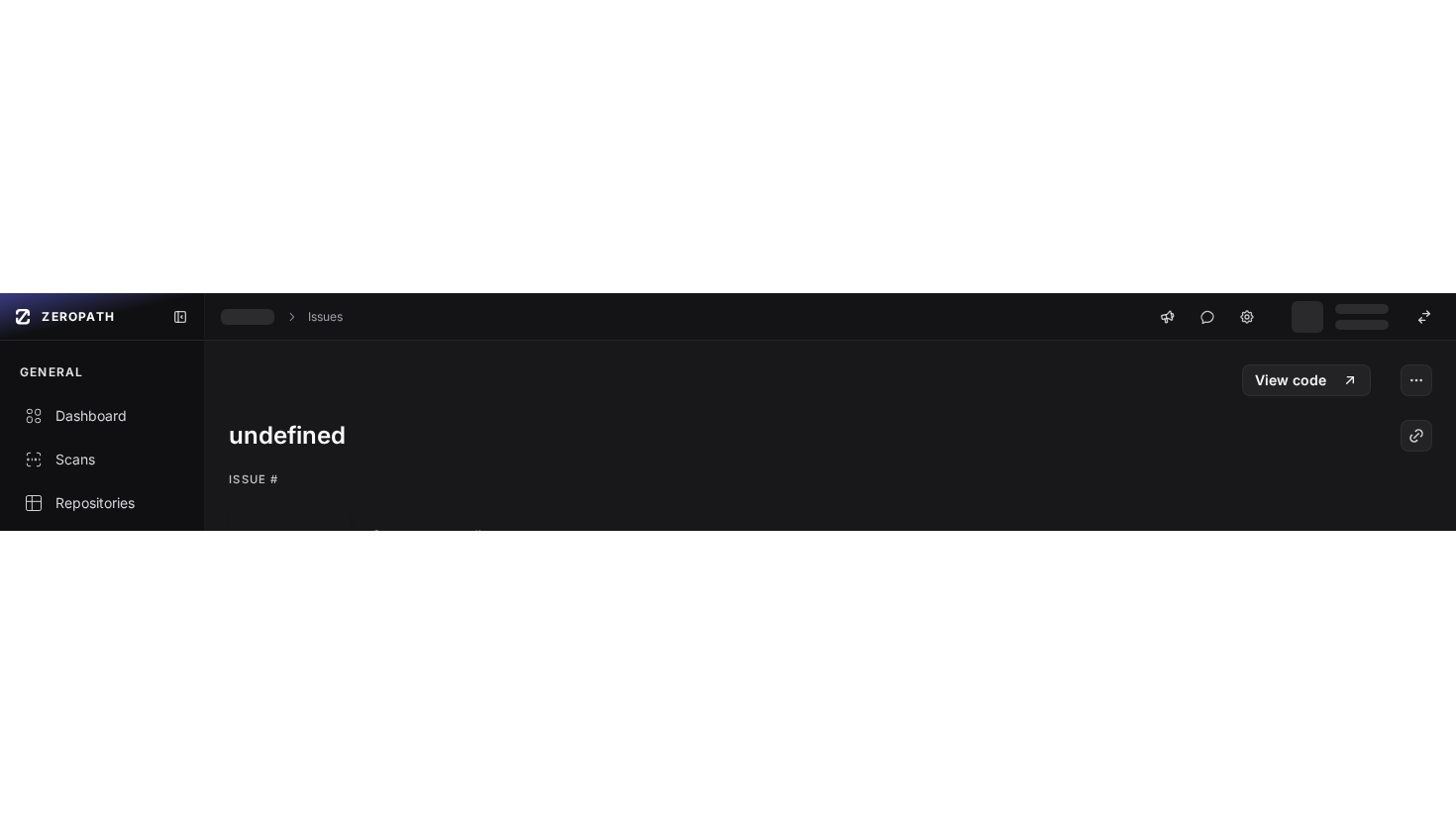 scroll, scrollTop: 0, scrollLeft: 0, axis: both 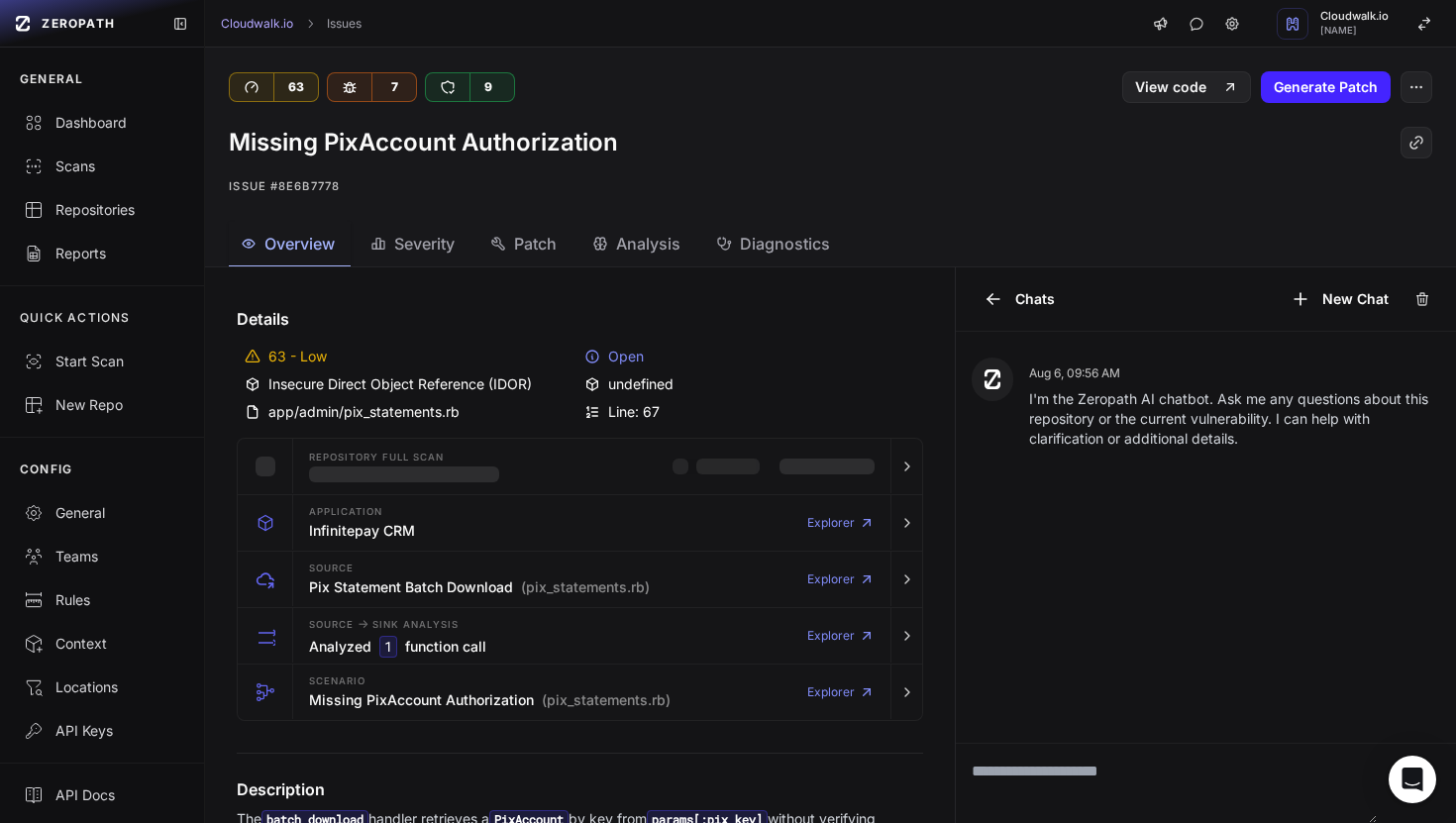 click at bounding box center [1166, 783] 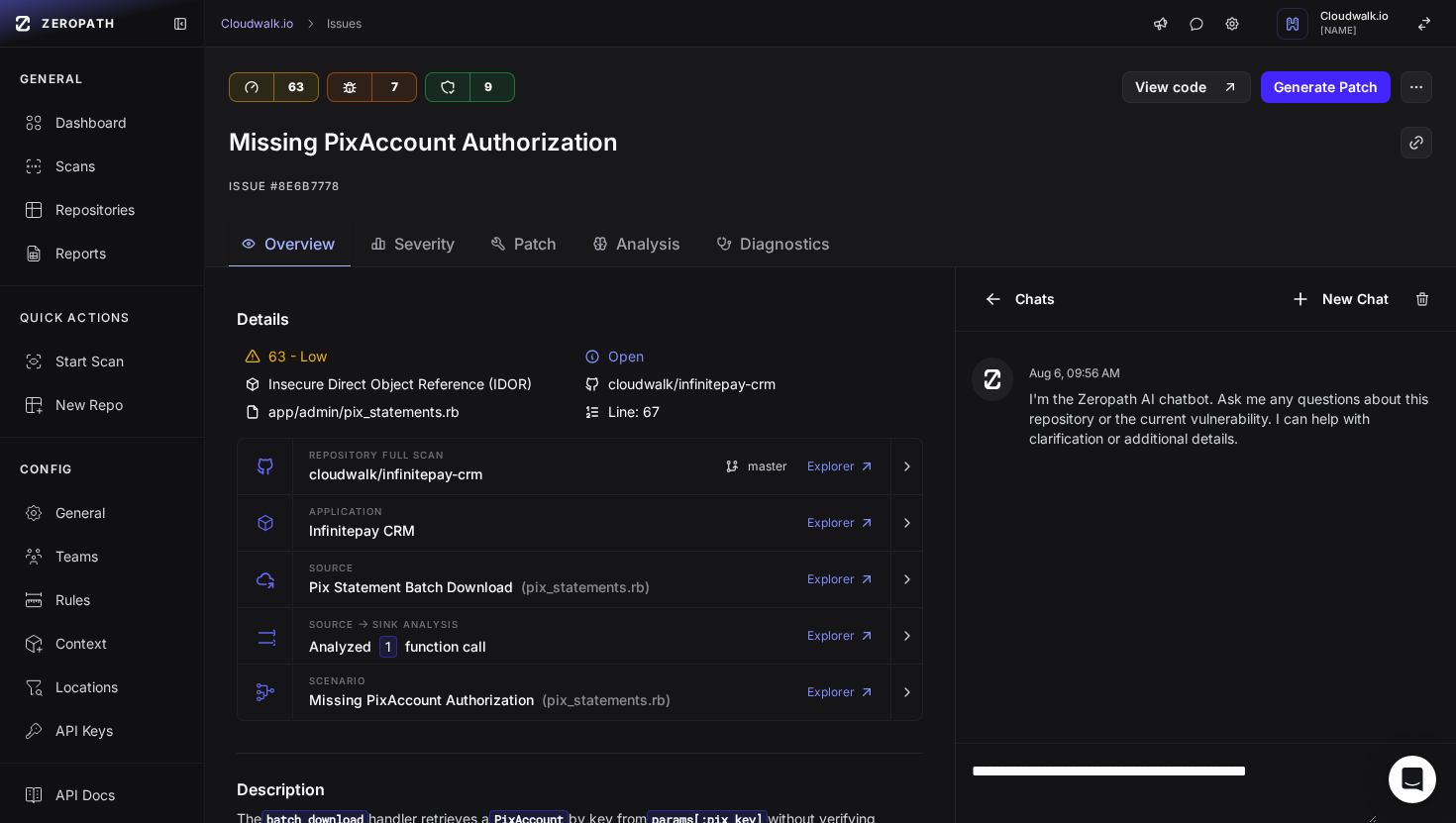 type on "**********" 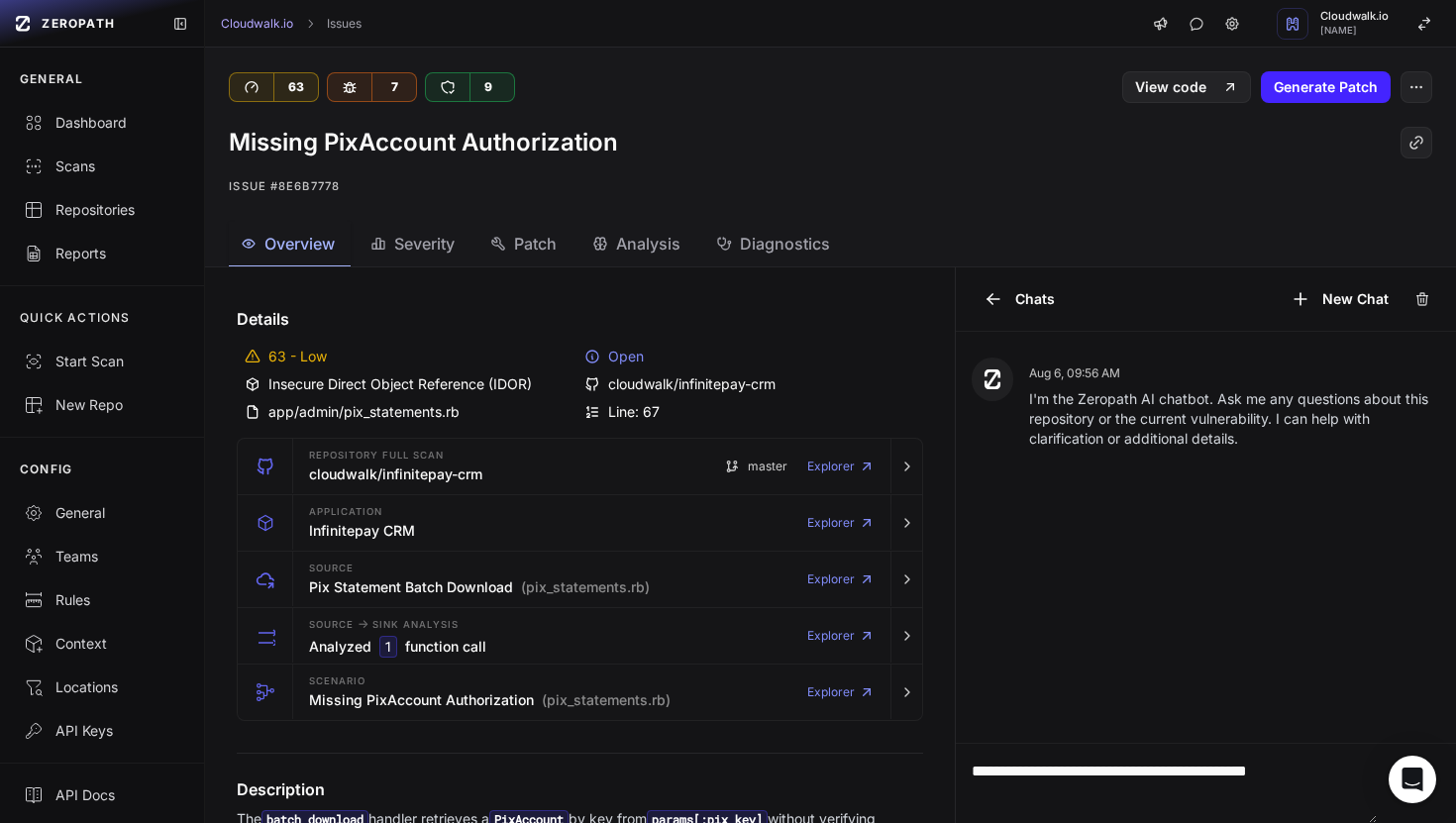 type 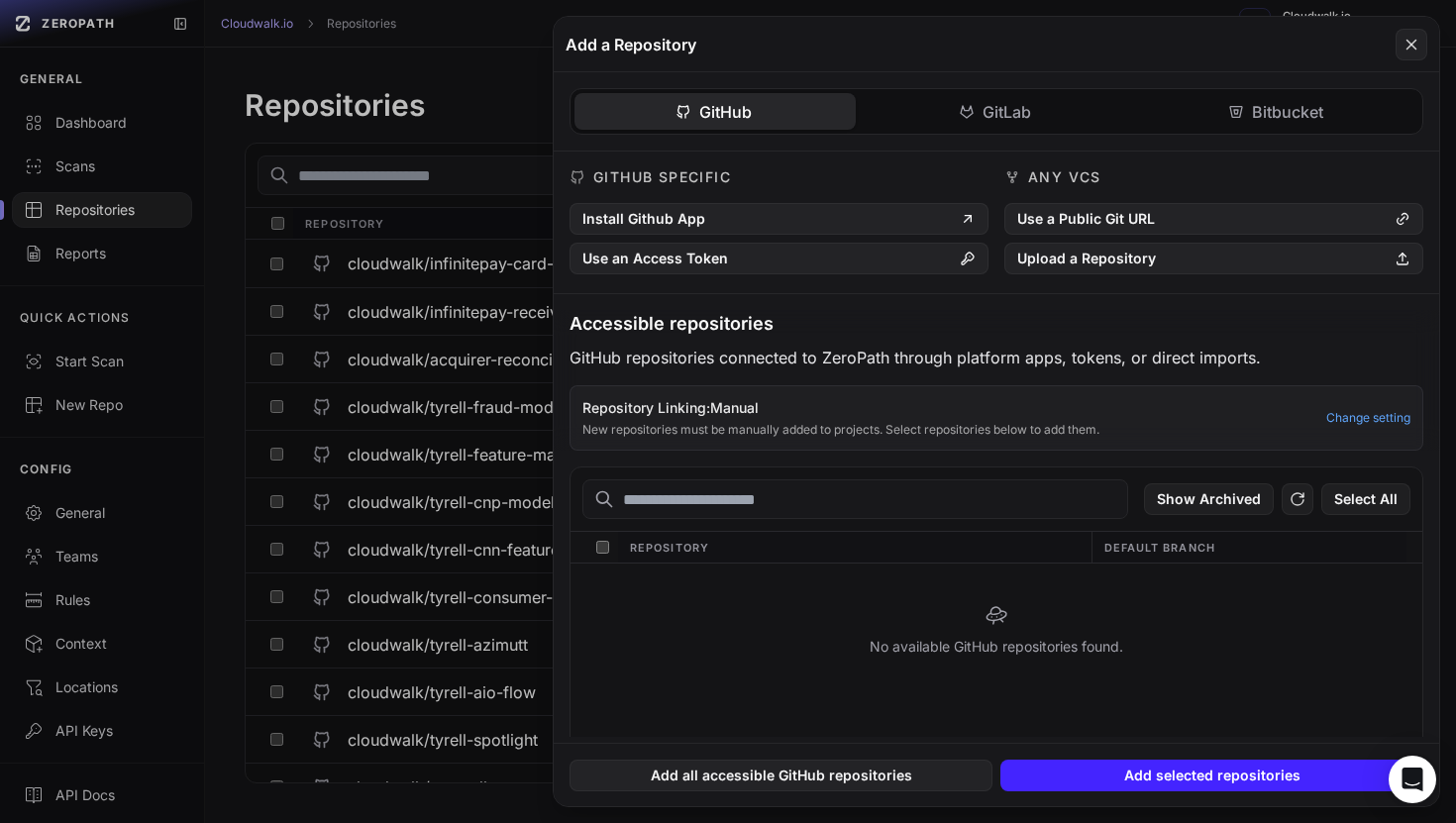scroll, scrollTop: 0, scrollLeft: 0, axis: both 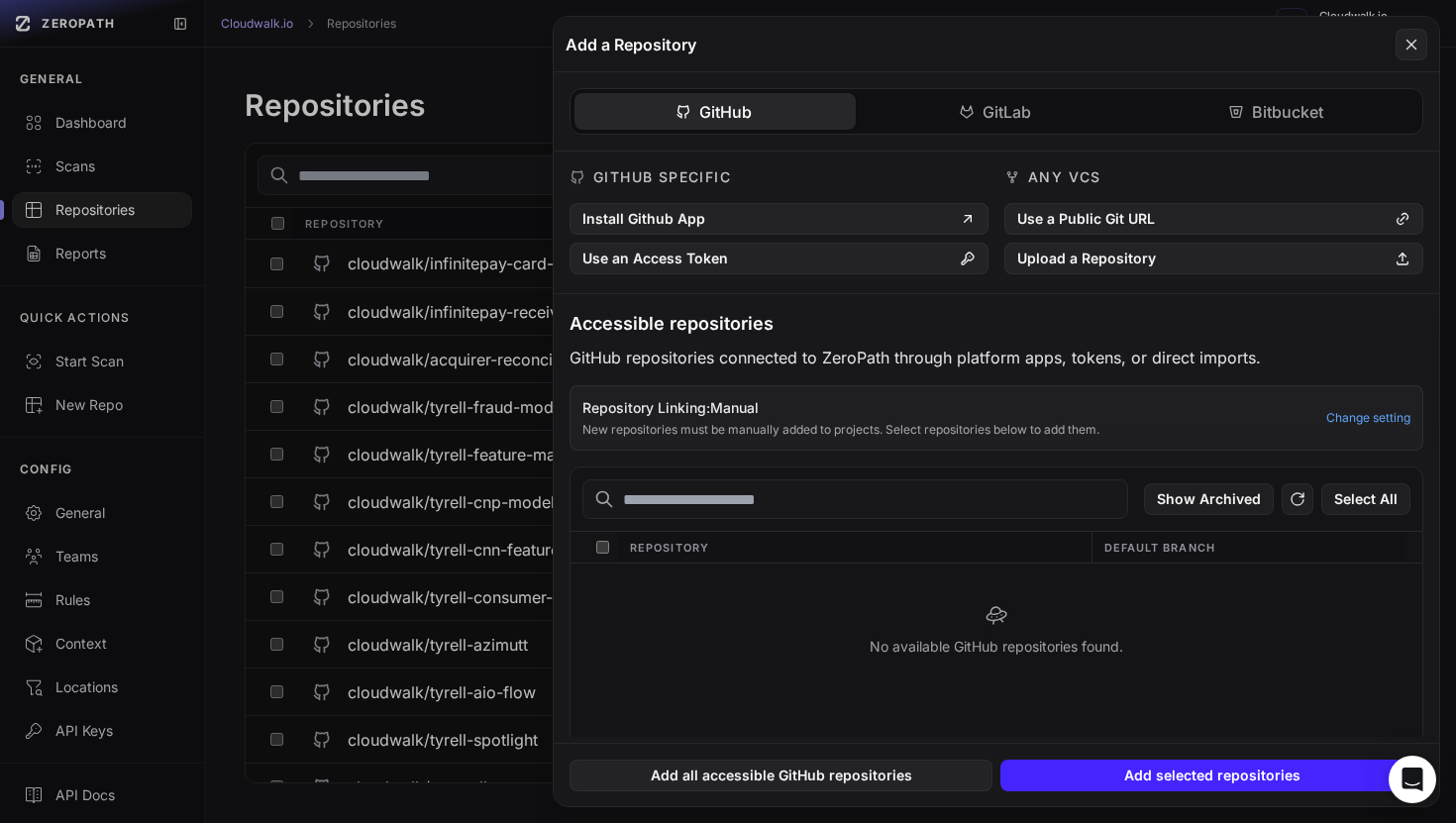 click 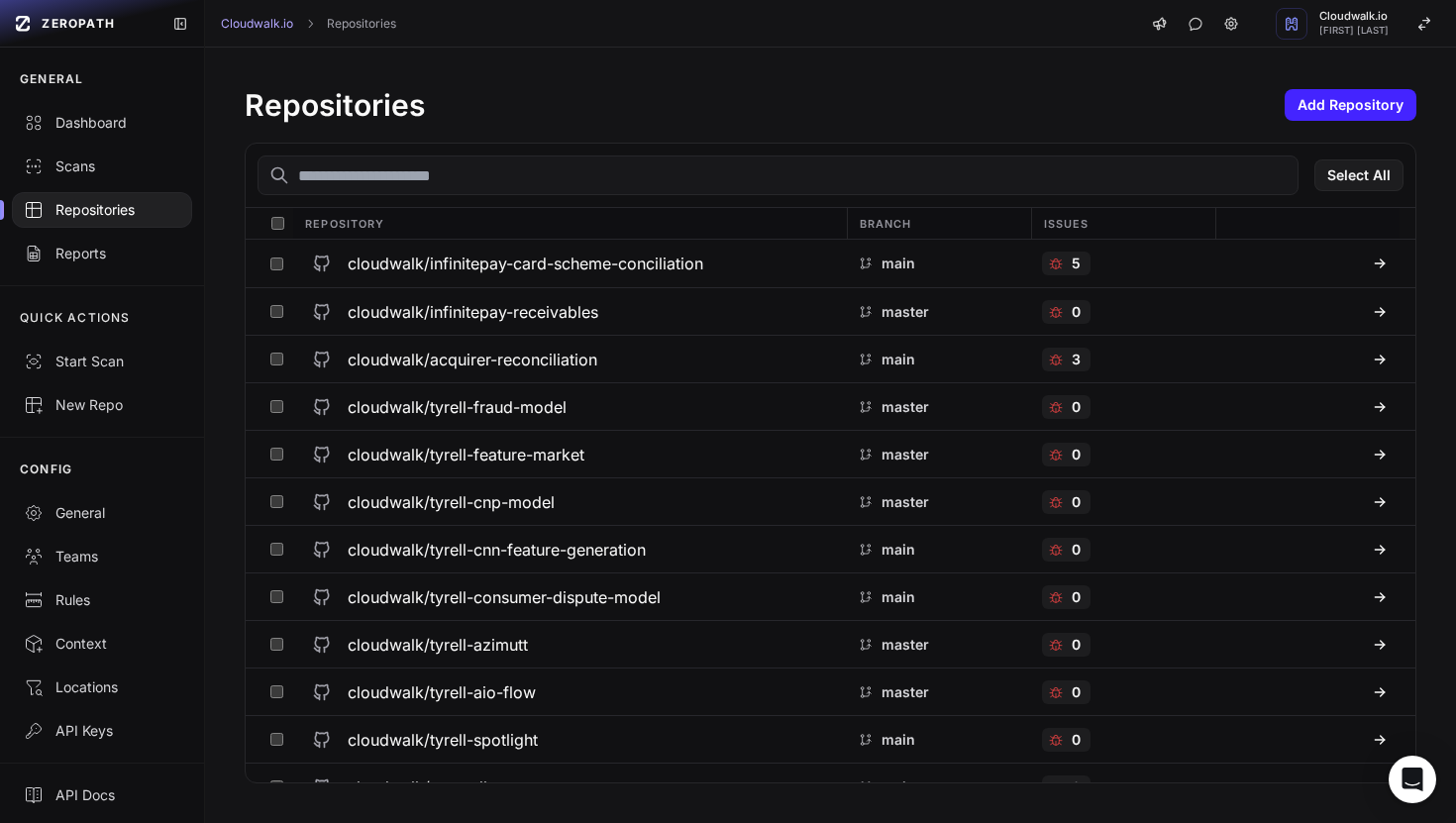 click on "Repositories" at bounding box center (102, 210) 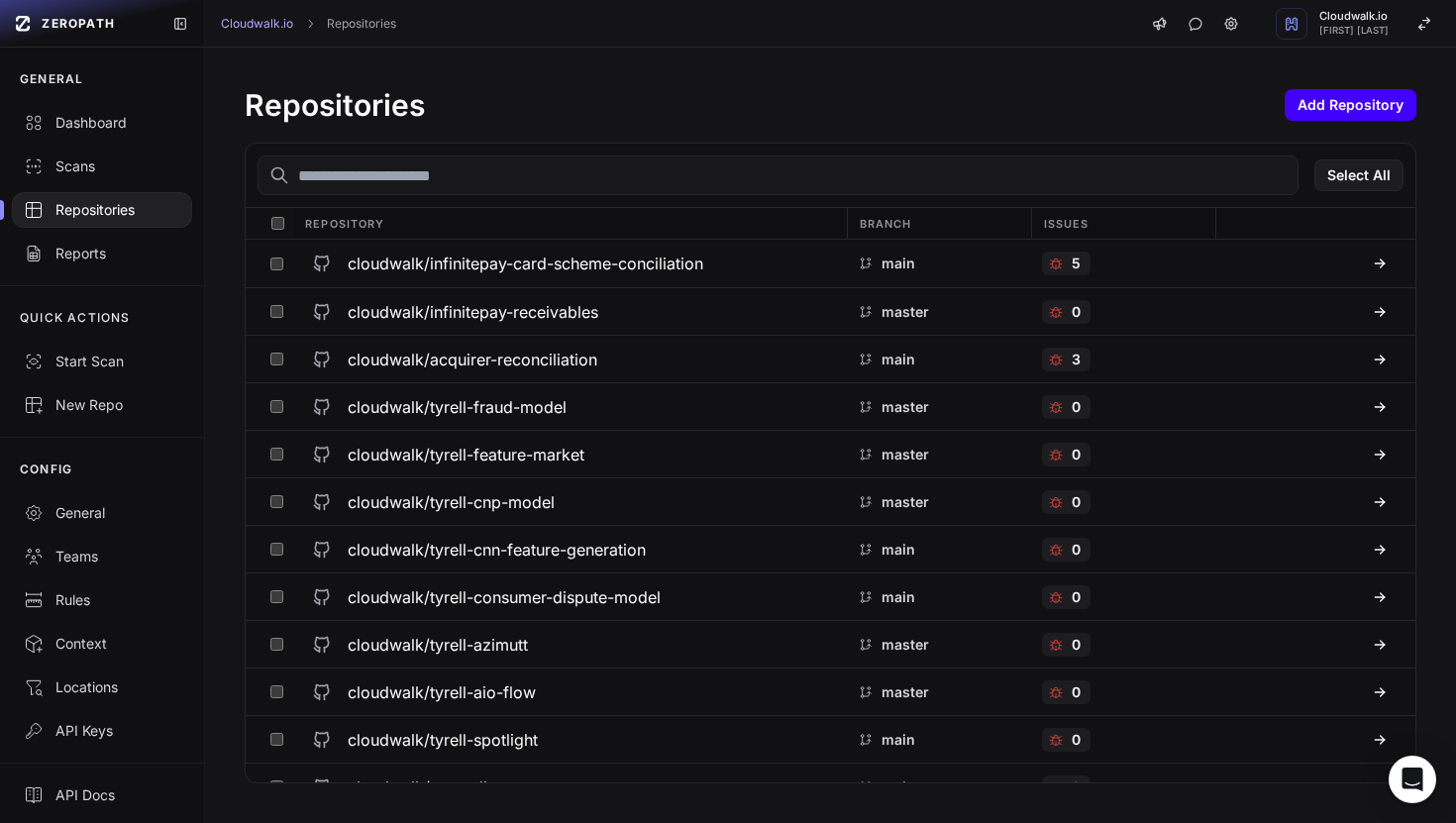 click on "Add Repository" at bounding box center (1350, 105) 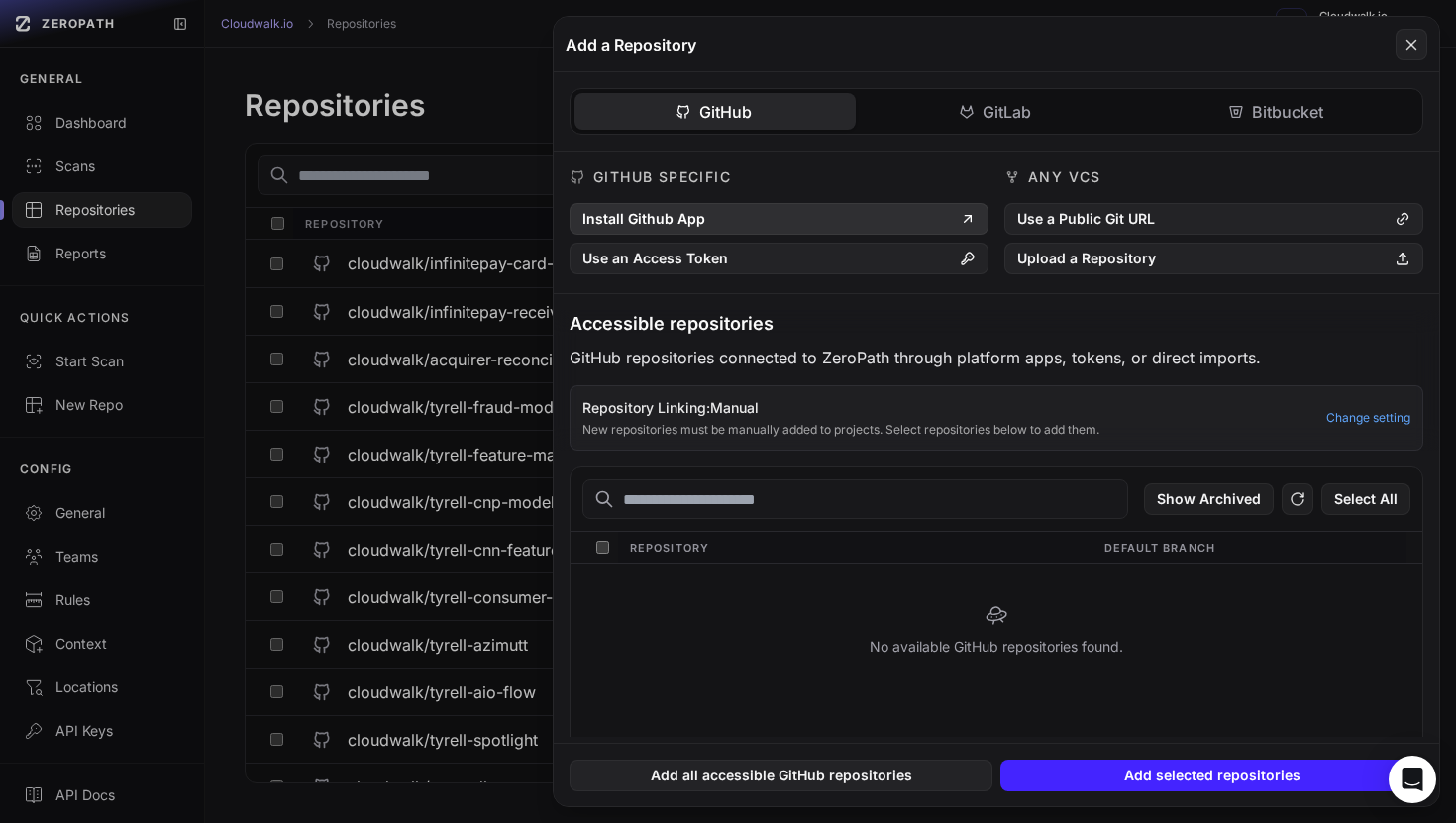 click on "Install Github App" at bounding box center (779, 219) 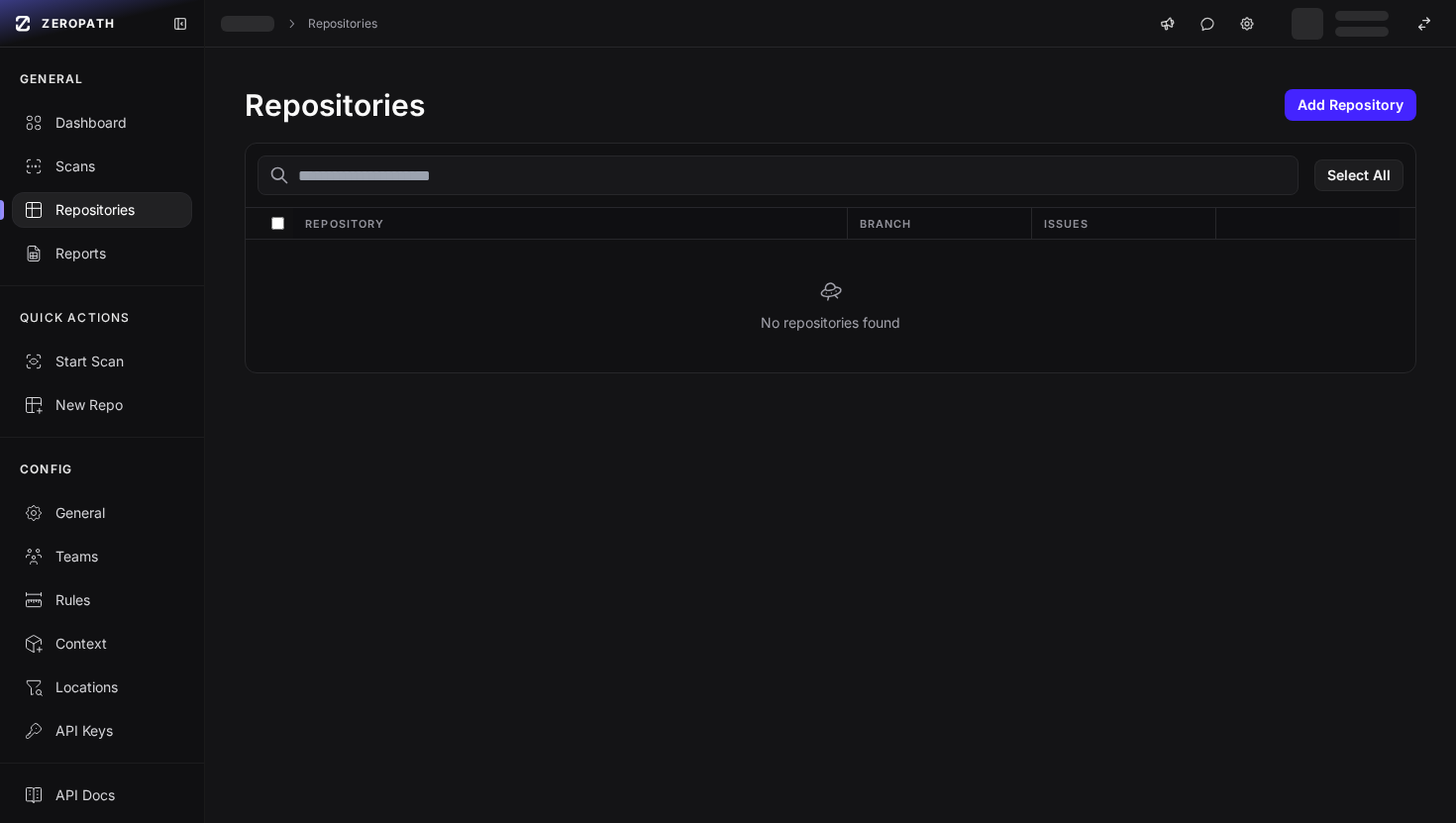 scroll, scrollTop: 0, scrollLeft: 0, axis: both 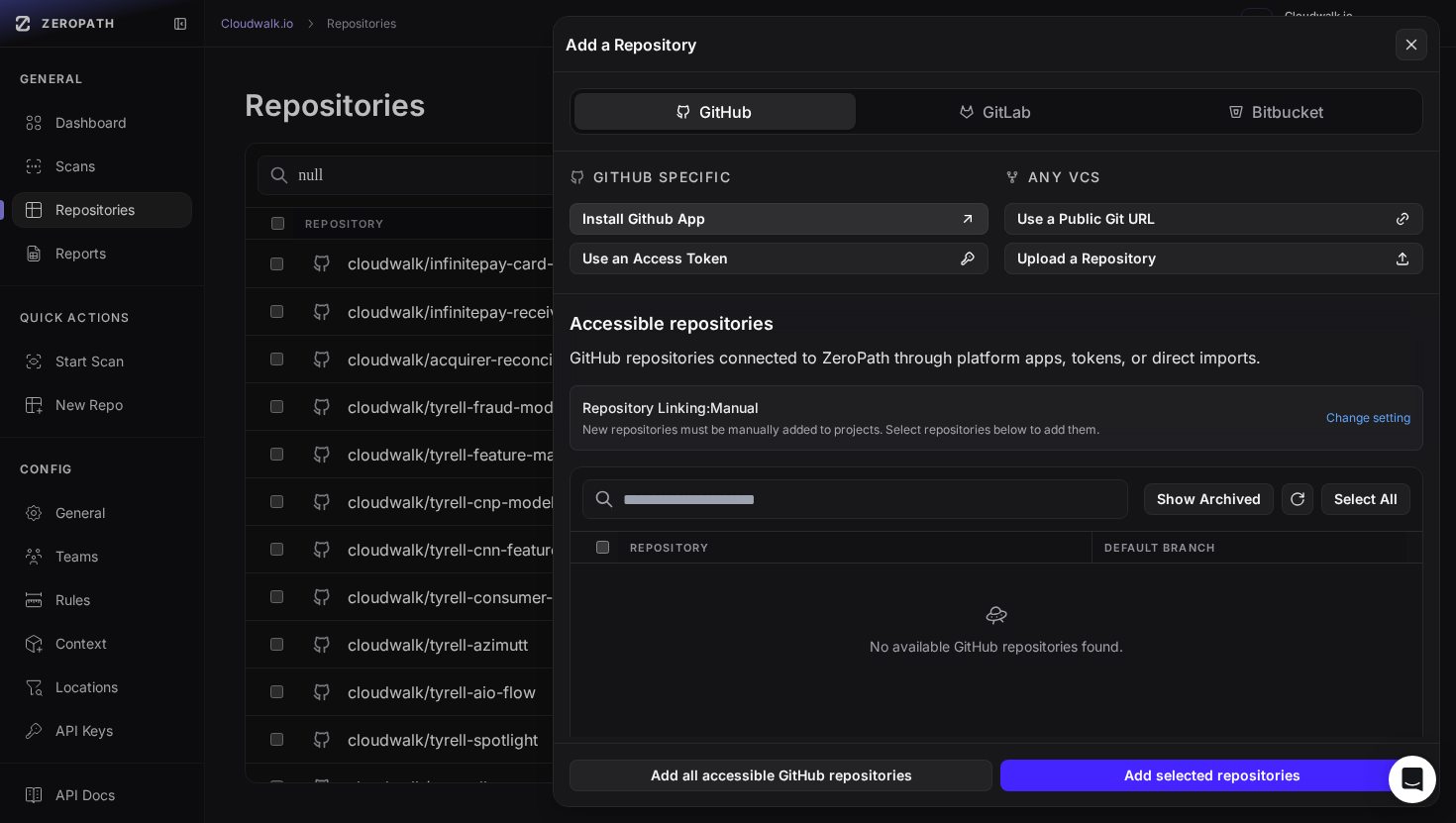 click on "Install Github App" at bounding box center (779, 219) 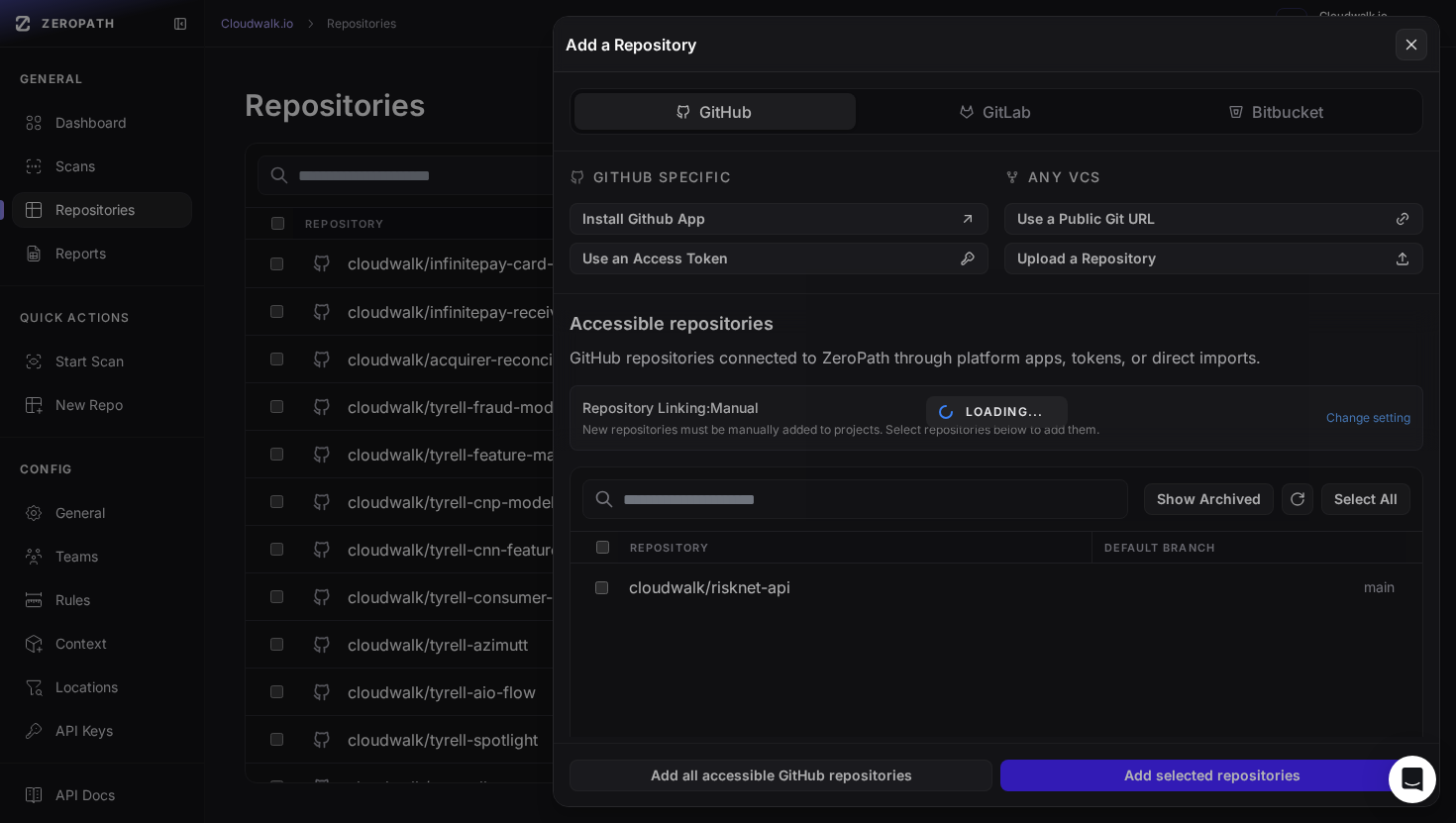 scroll, scrollTop: 0, scrollLeft: 0, axis: both 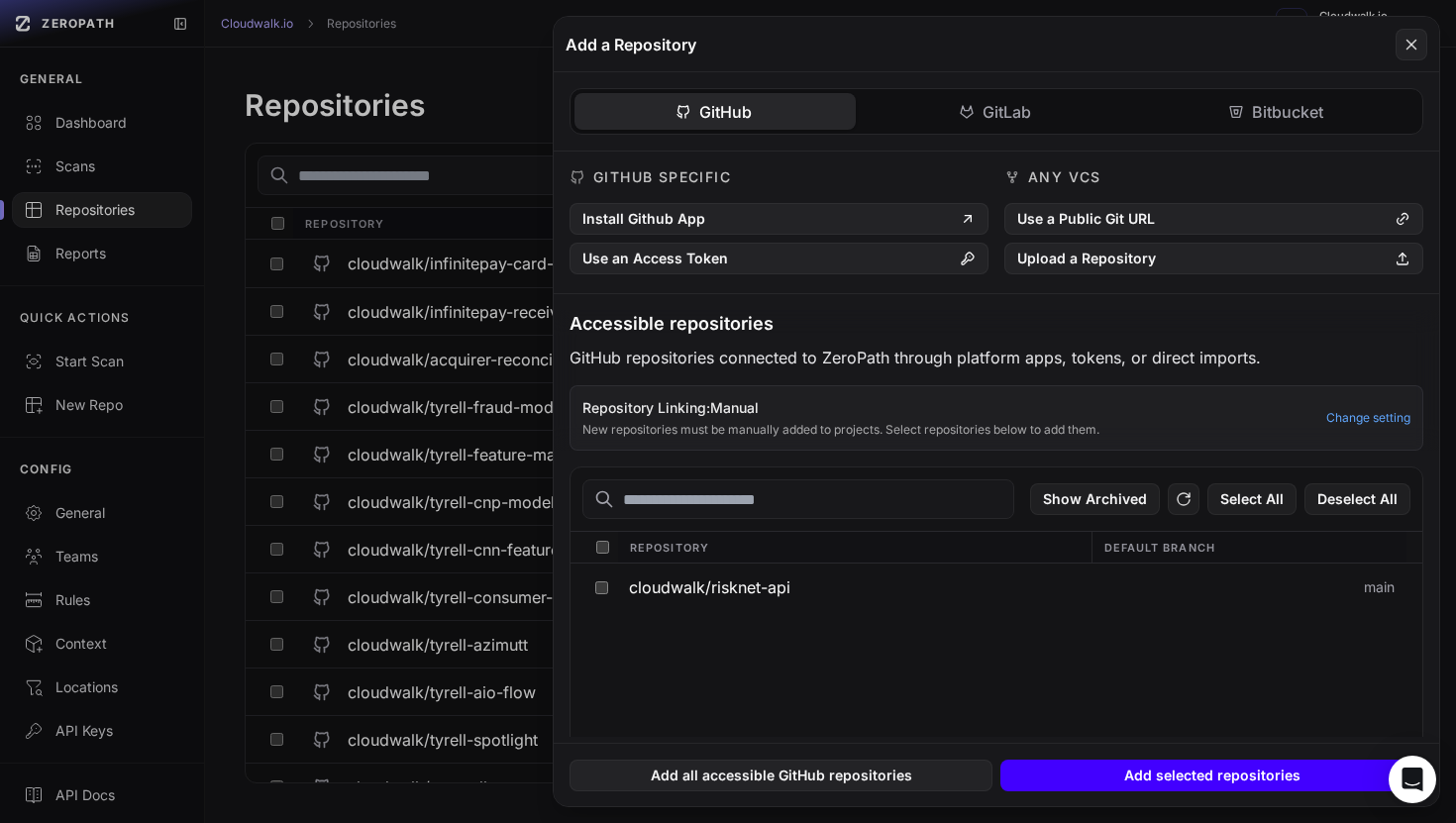 click on "Add selected repositories" at bounding box center [1211, 775] 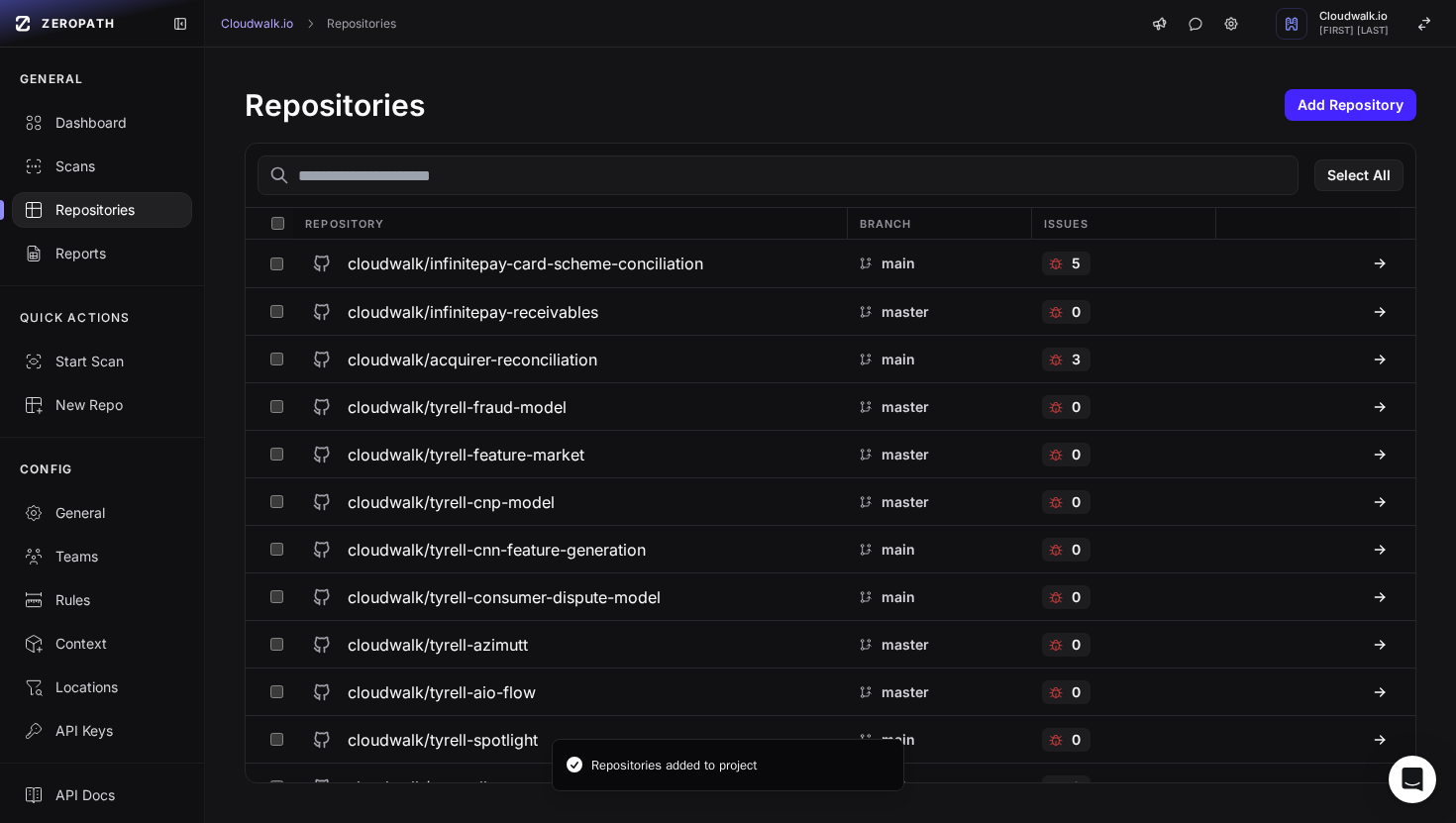 click at bounding box center [778, 175] 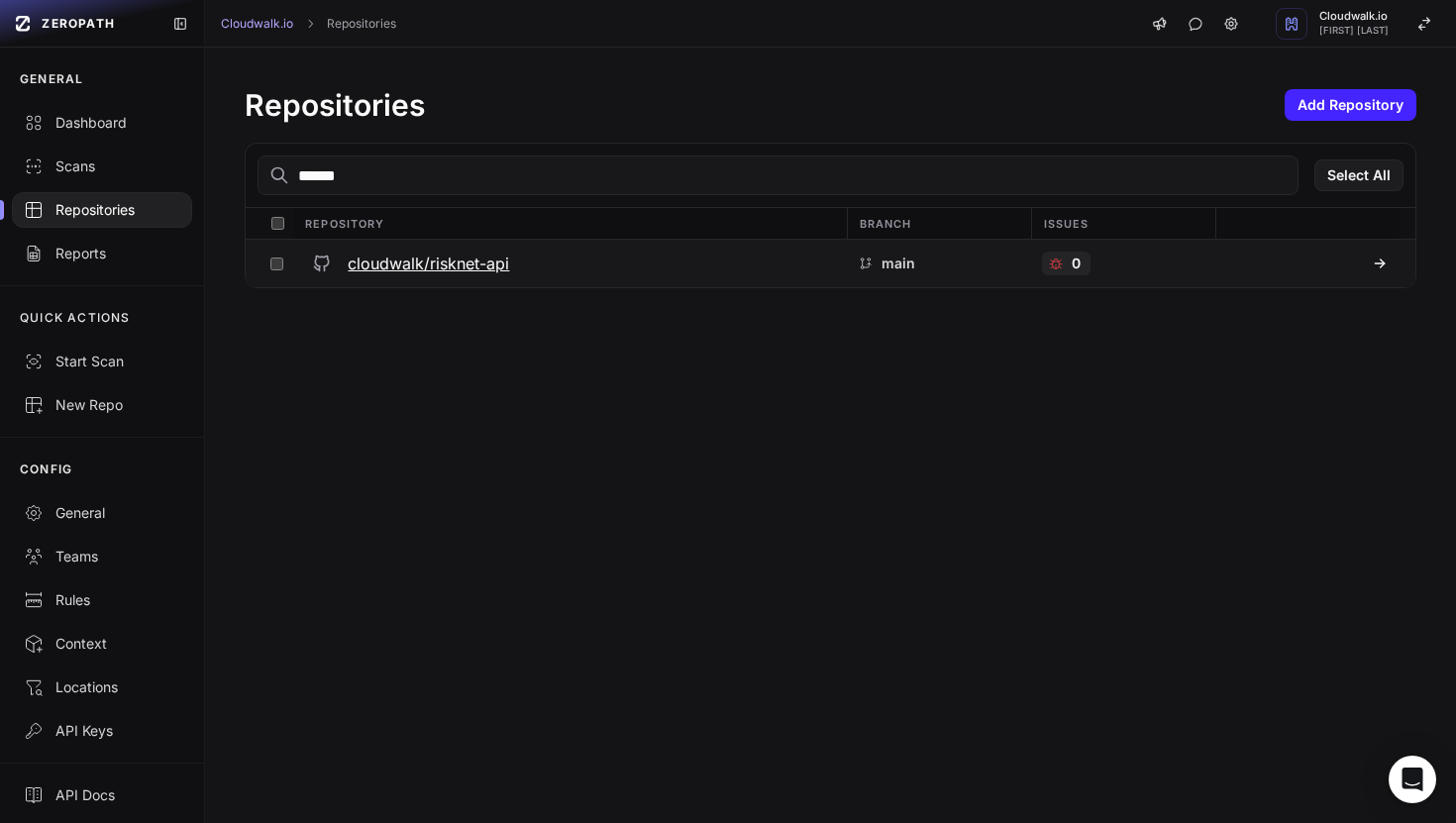 type on "******" 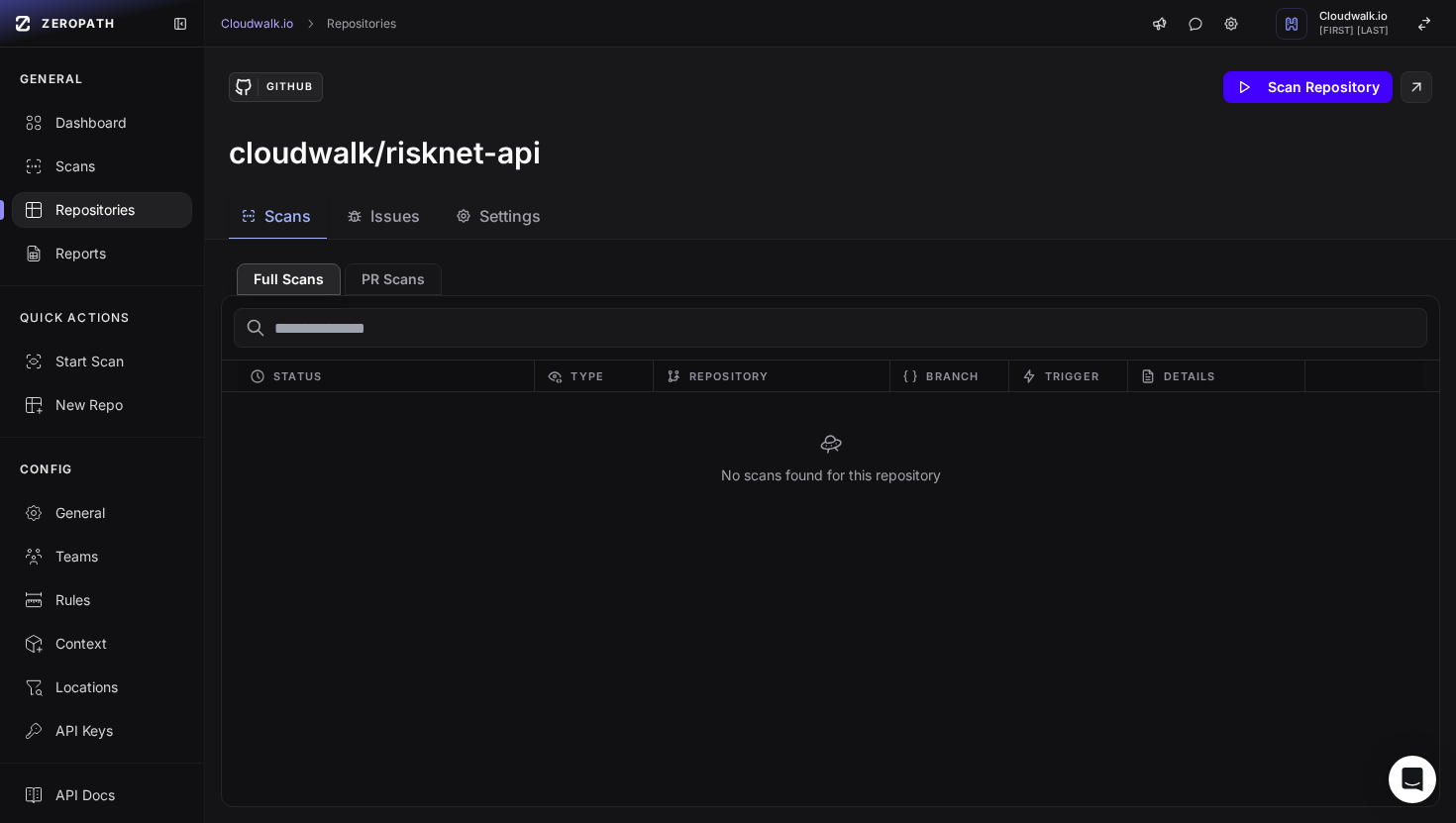 click on "Scan Repository" at bounding box center [1307, 87] 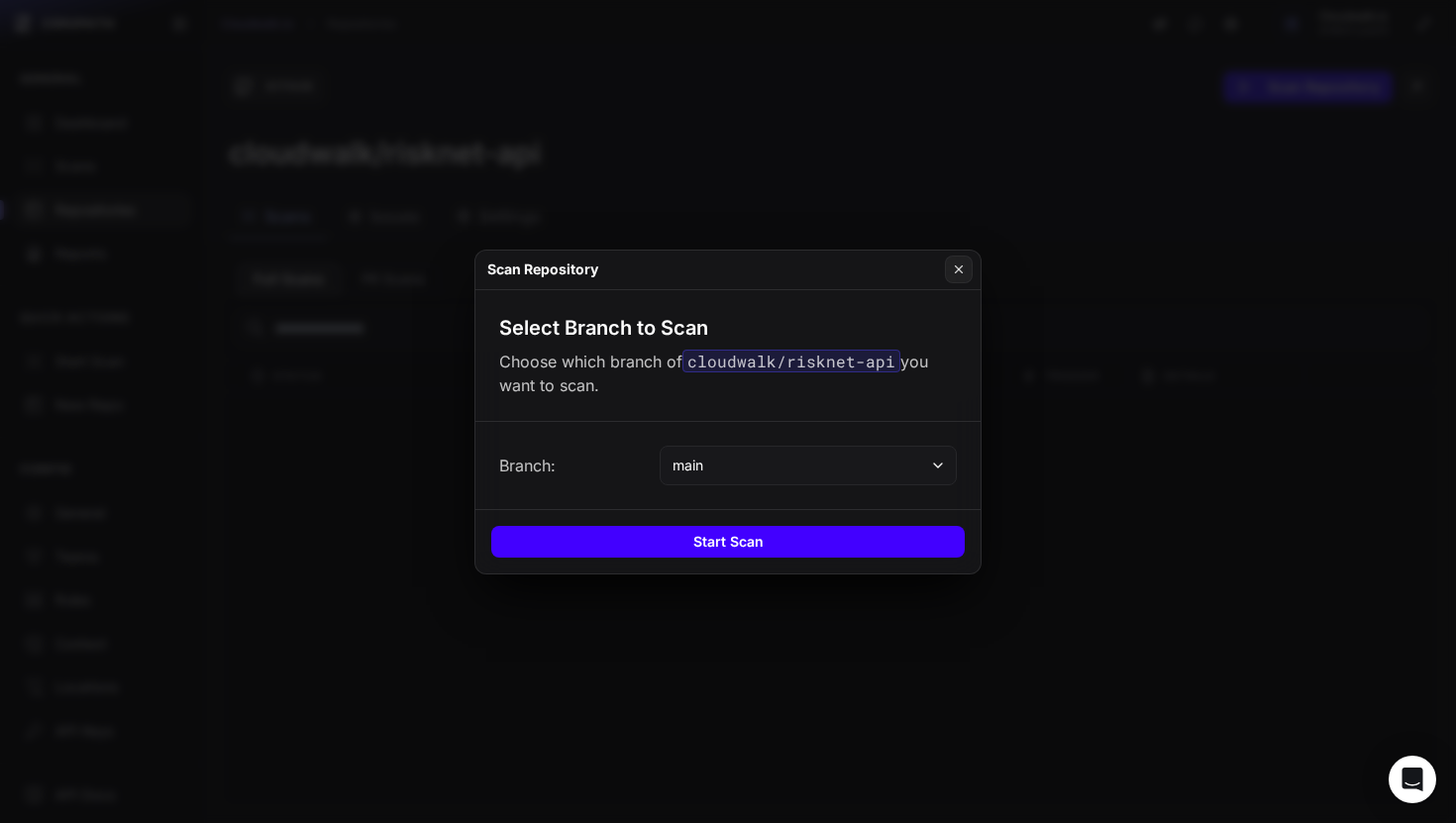 click on "Start Scan" at bounding box center [728, 542] 